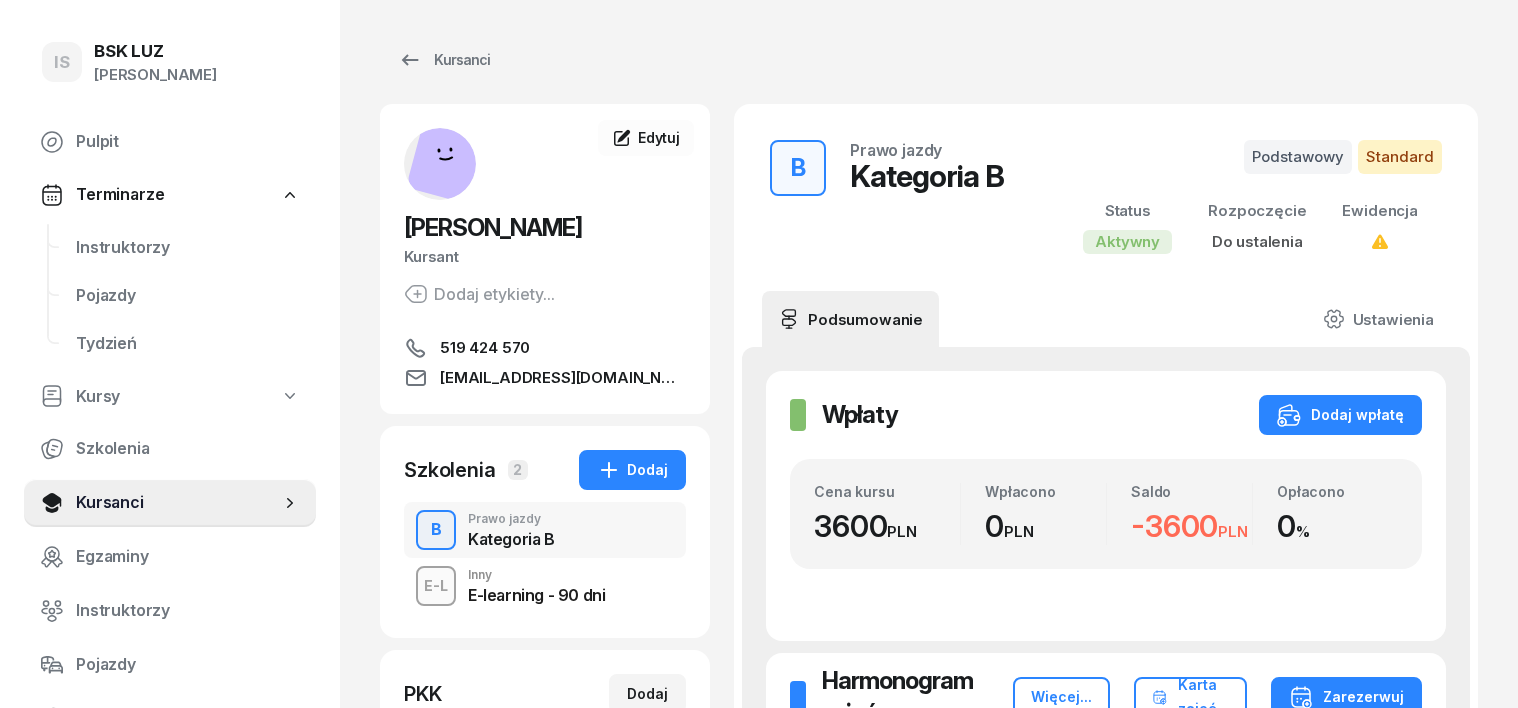 scroll, scrollTop: 0, scrollLeft: 0, axis: both 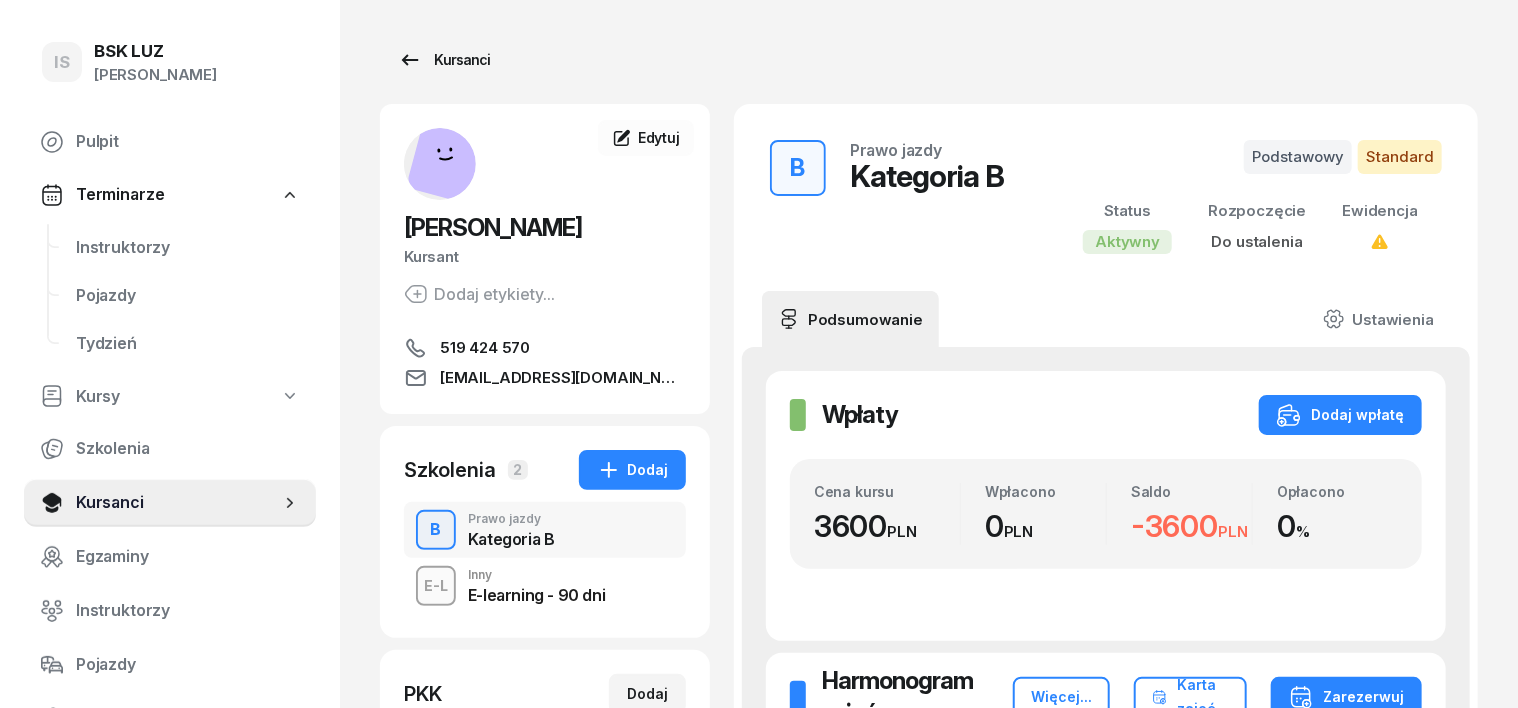 click on "Kursanci" at bounding box center (444, 60) 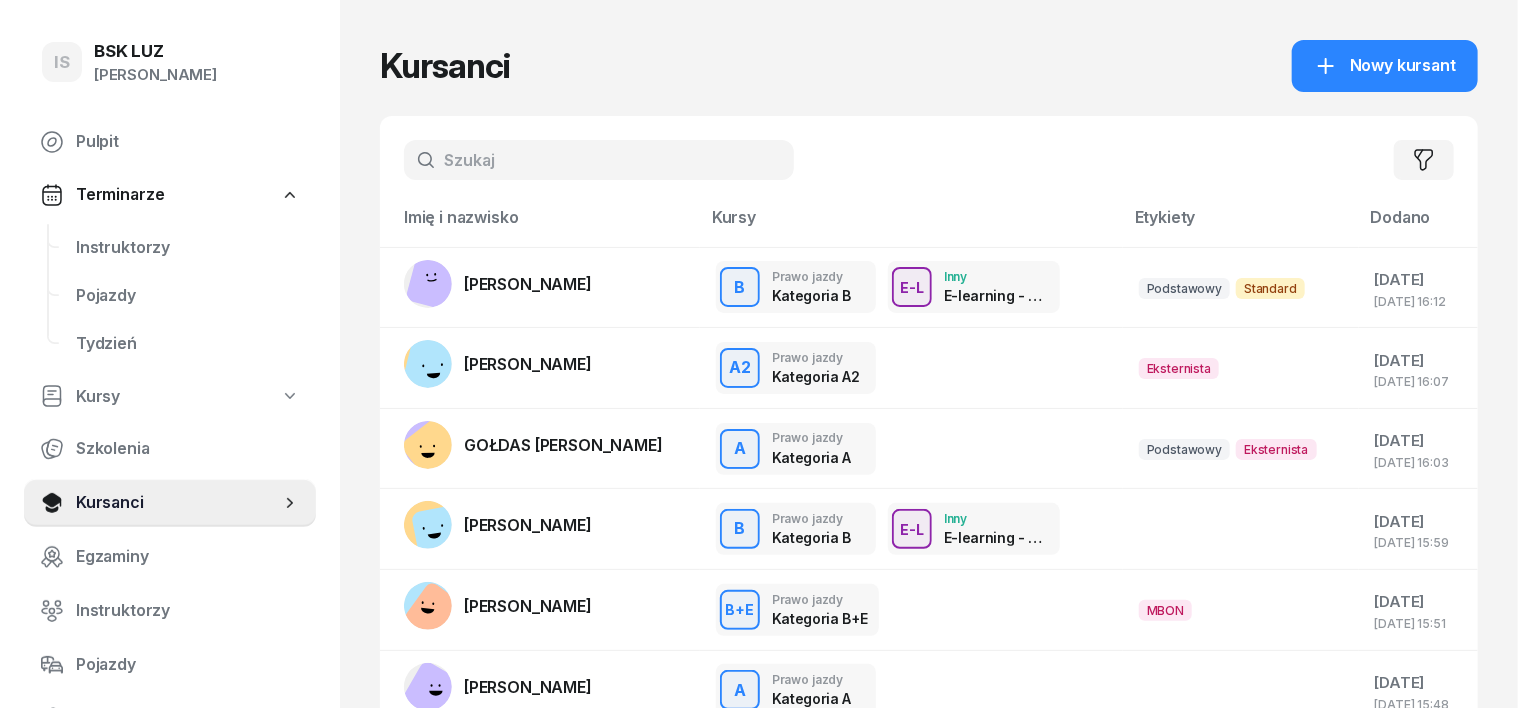 click at bounding box center (599, 160) 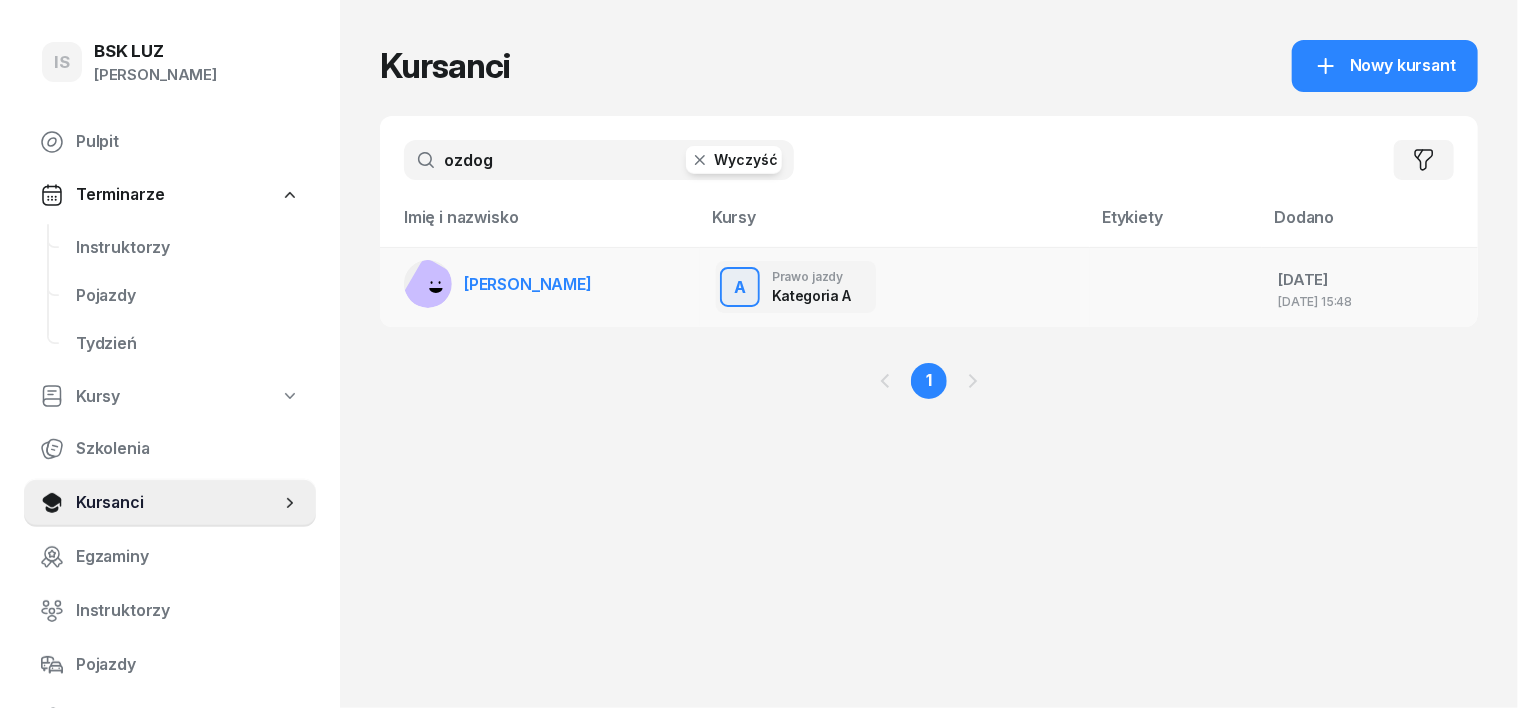 type on "ozdog" 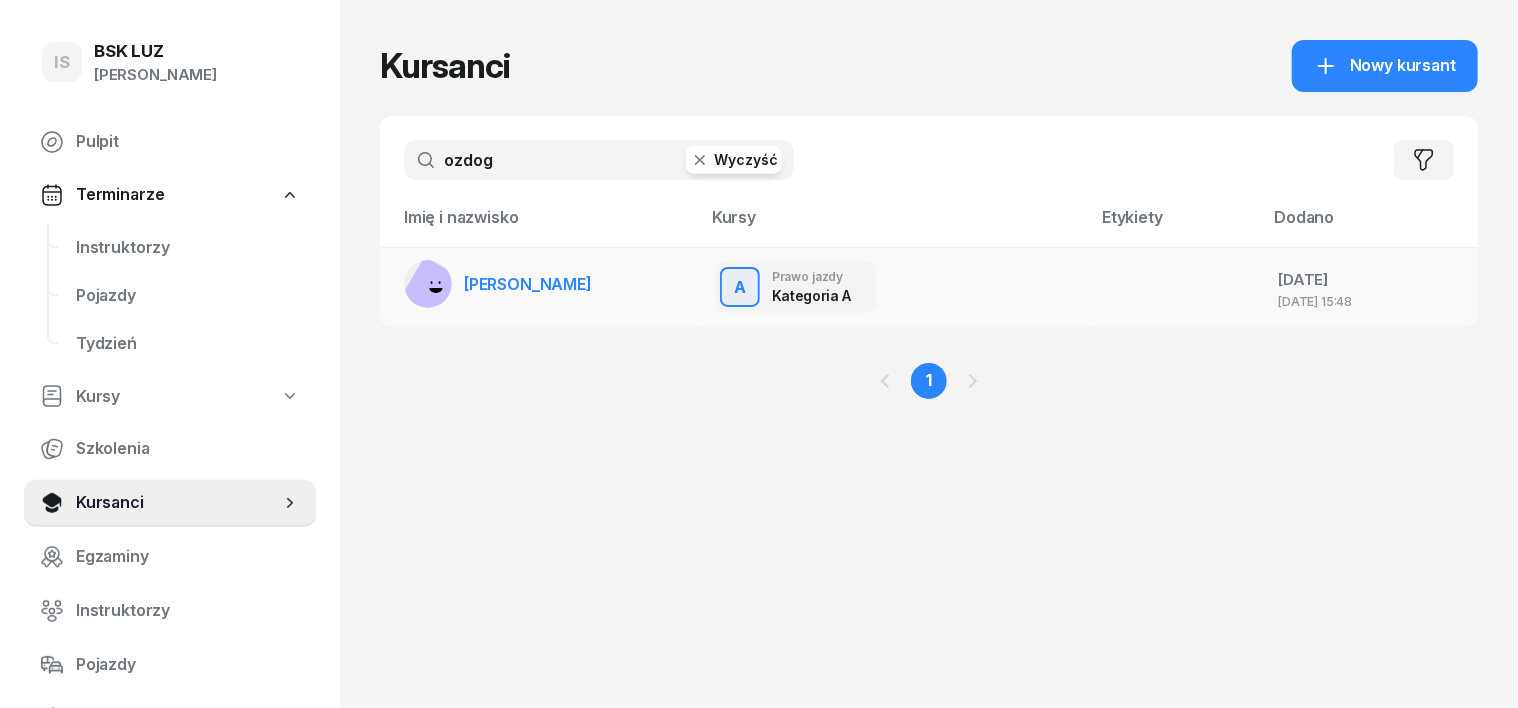 click 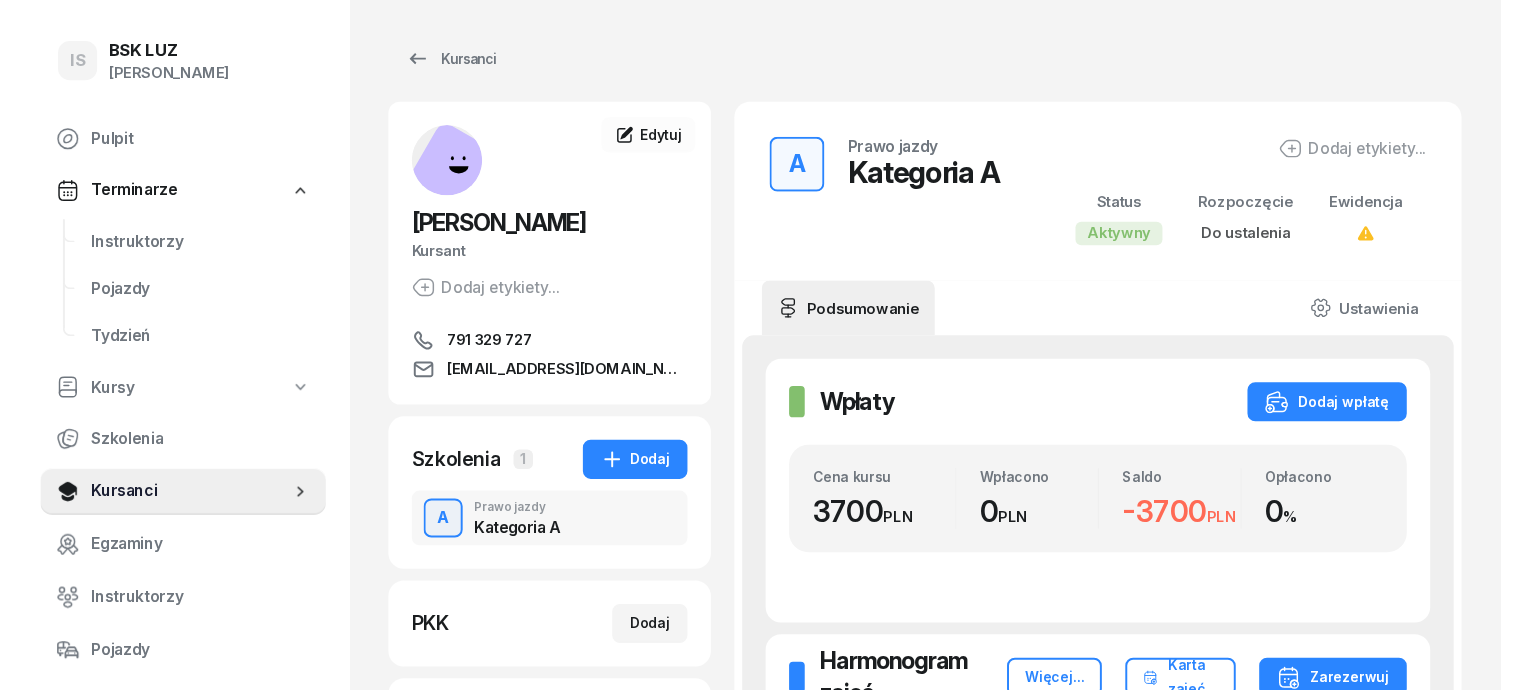 scroll, scrollTop: 0, scrollLeft: 0, axis: both 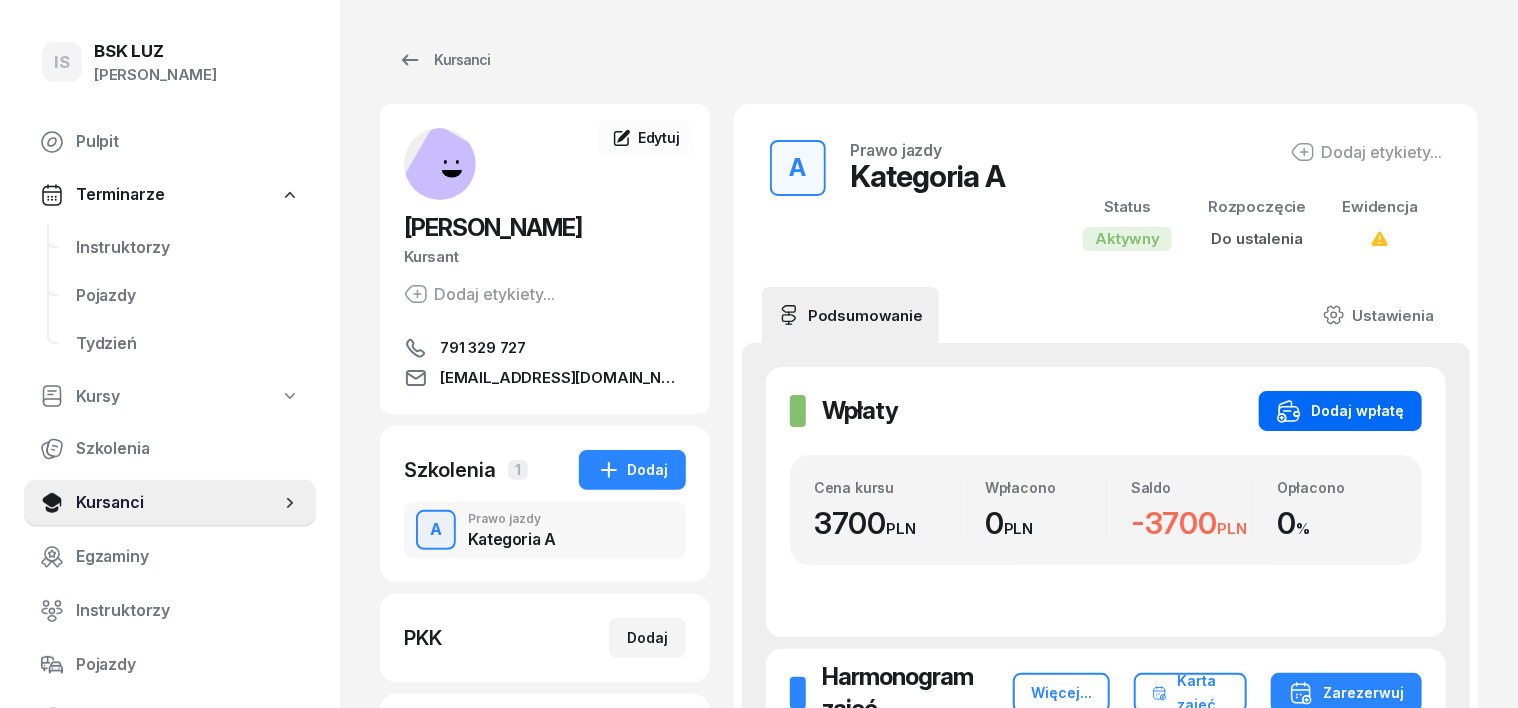 click on "Dodaj wpłatę" at bounding box center (1340, 411) 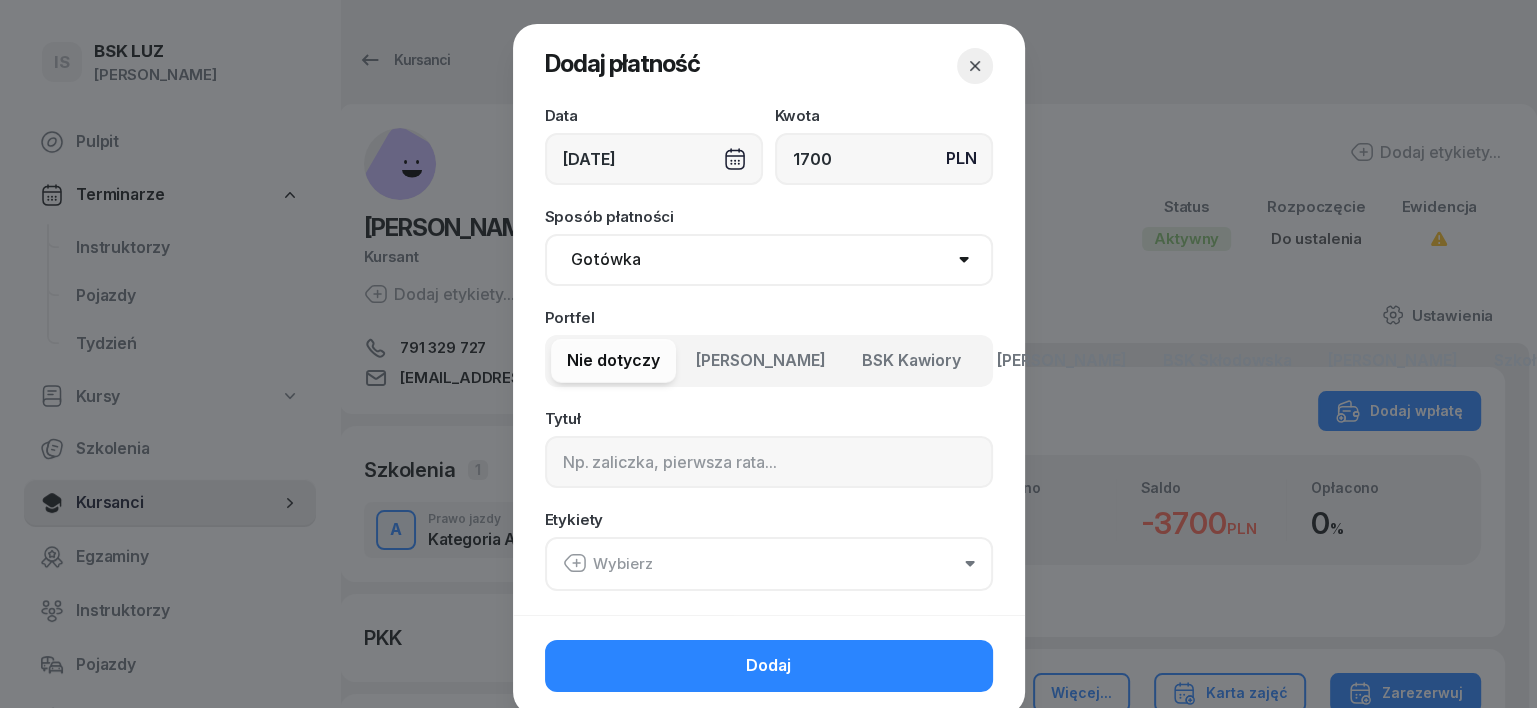 type on "1700" 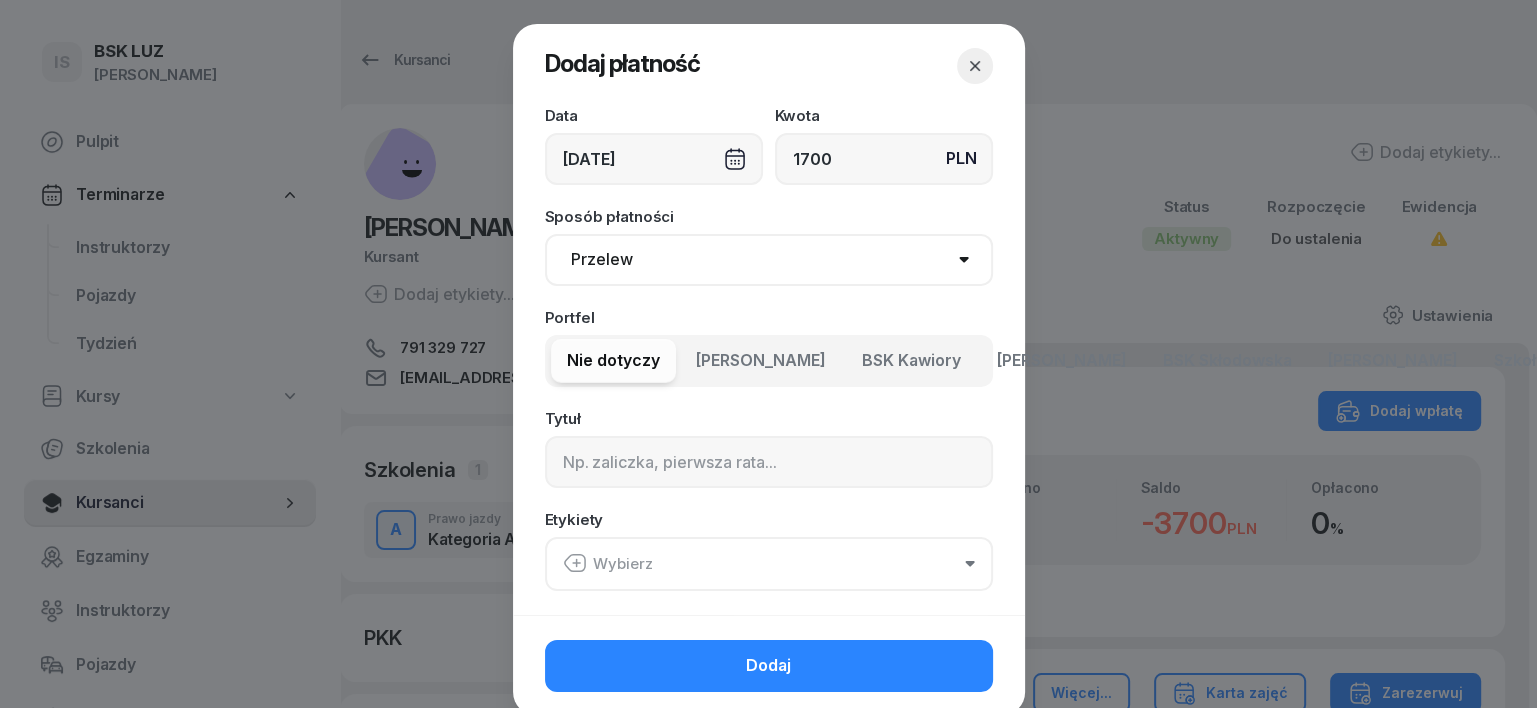 click on "Gotówka Karta Przelew Płatności online BLIK" at bounding box center [769, 260] 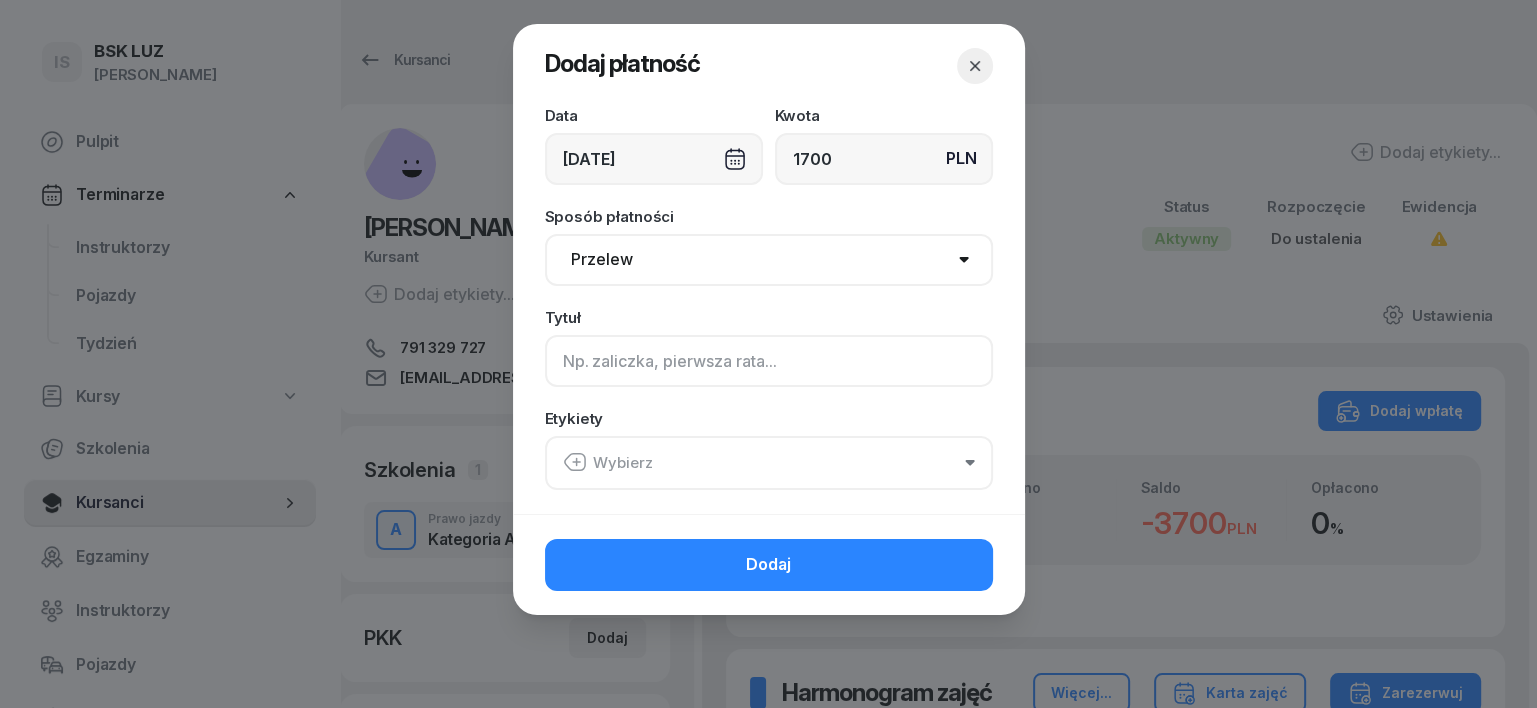 click 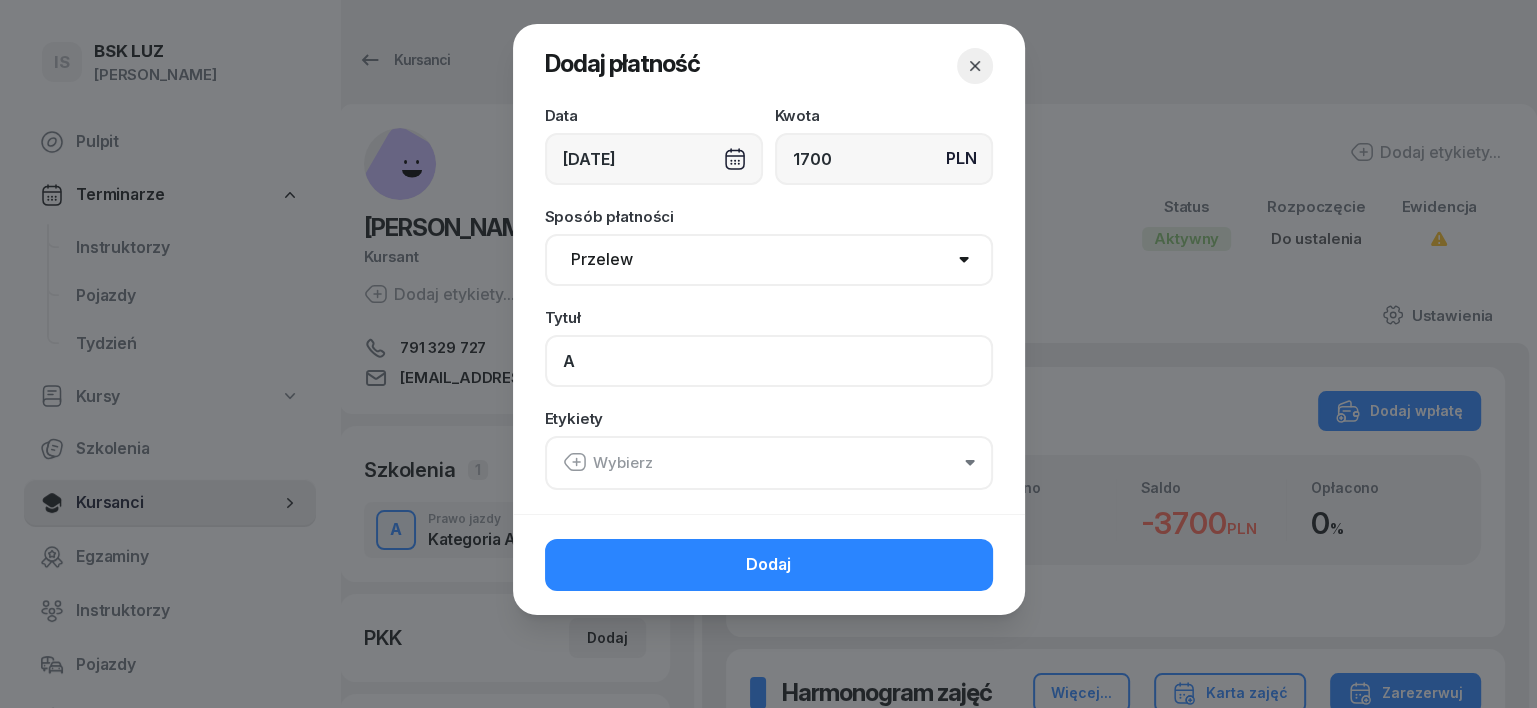 type on "A" 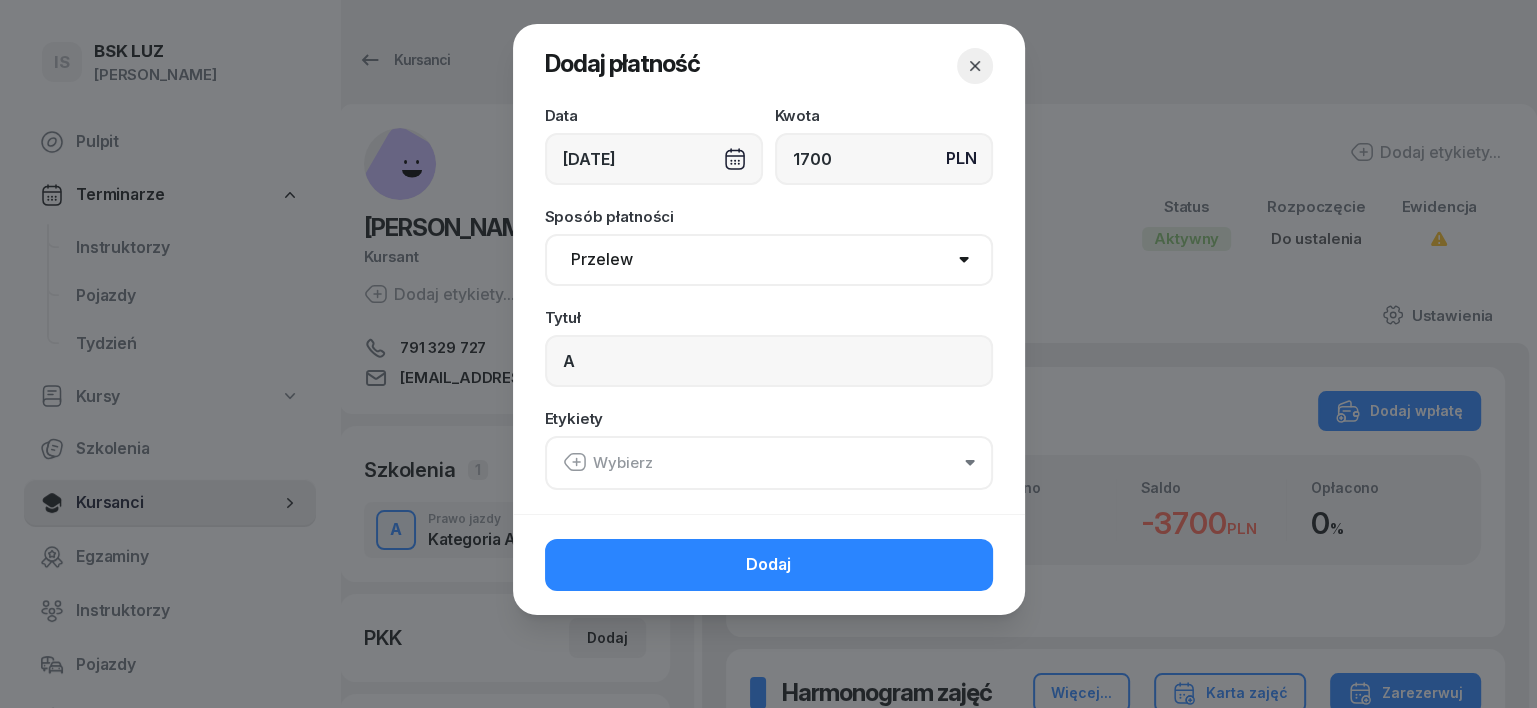 click 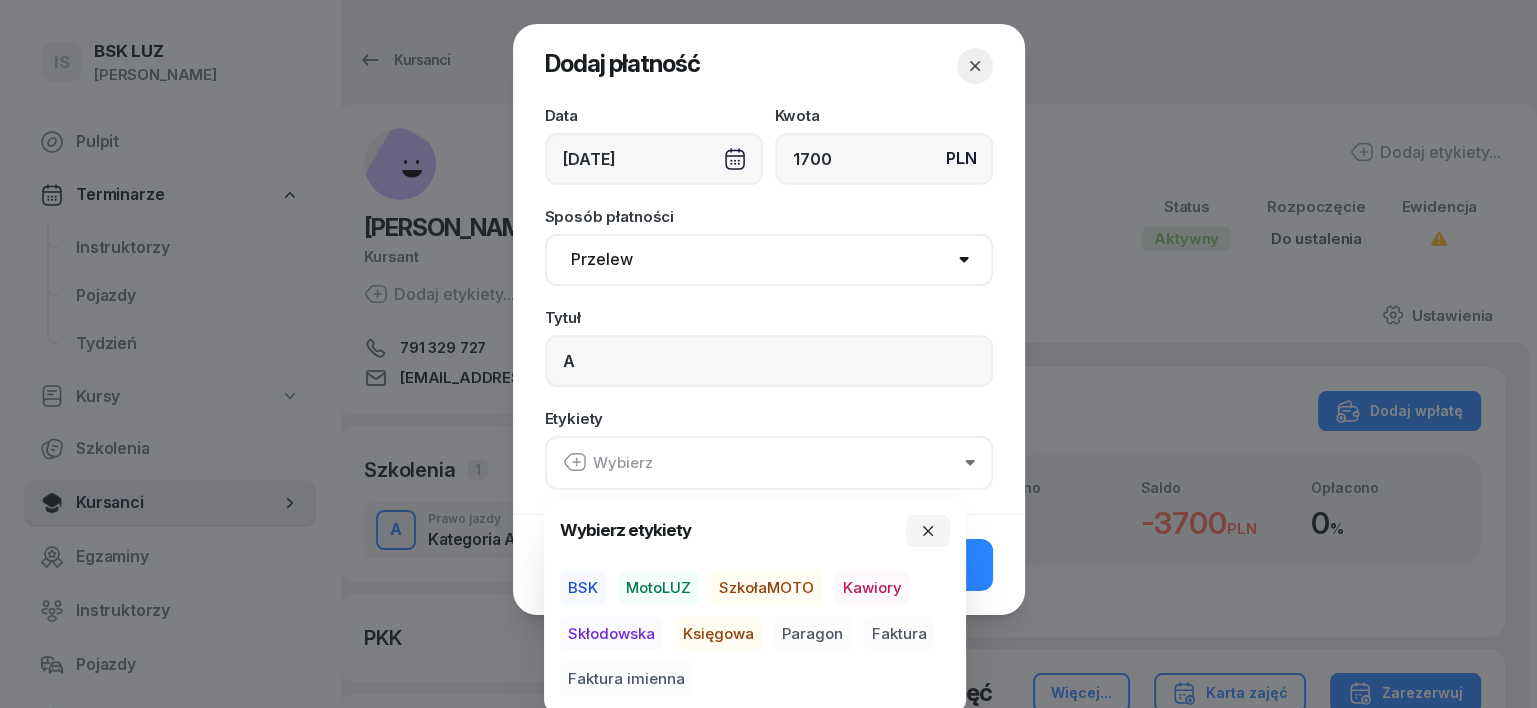 click on "MotoLUZ" at bounding box center [658, 588] 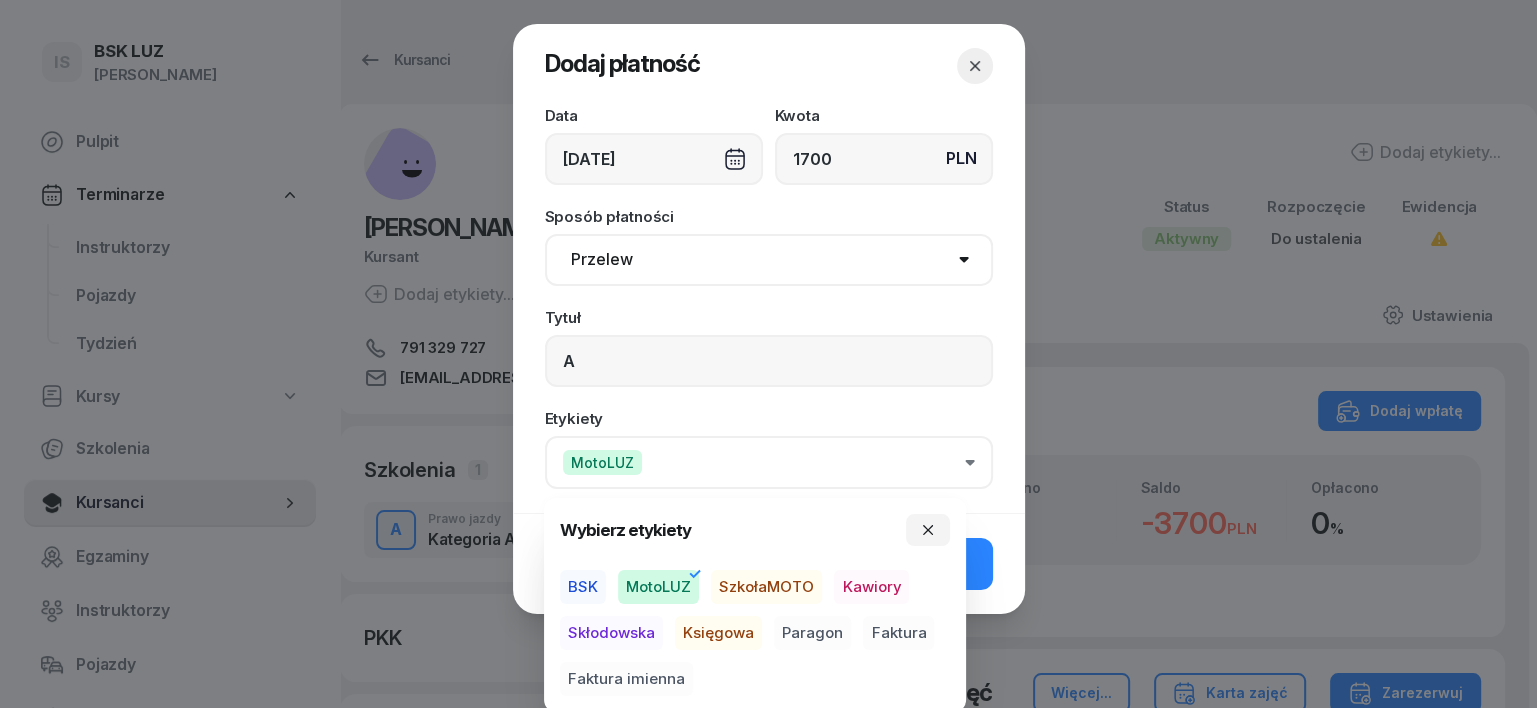 click on "Księgowa" at bounding box center (718, 633) 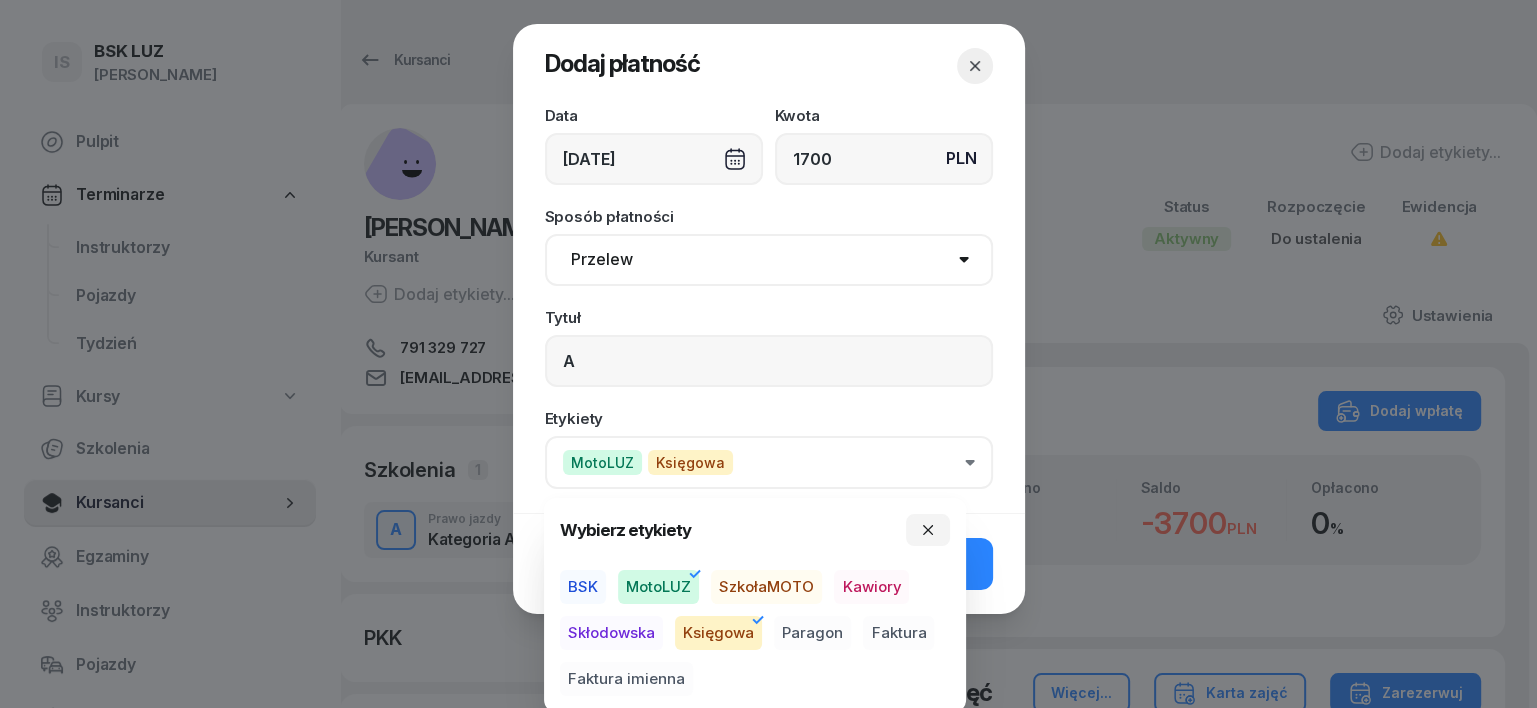 drag, startPoint x: 788, startPoint y: 632, endPoint x: 827, endPoint y: 624, distance: 39.812057 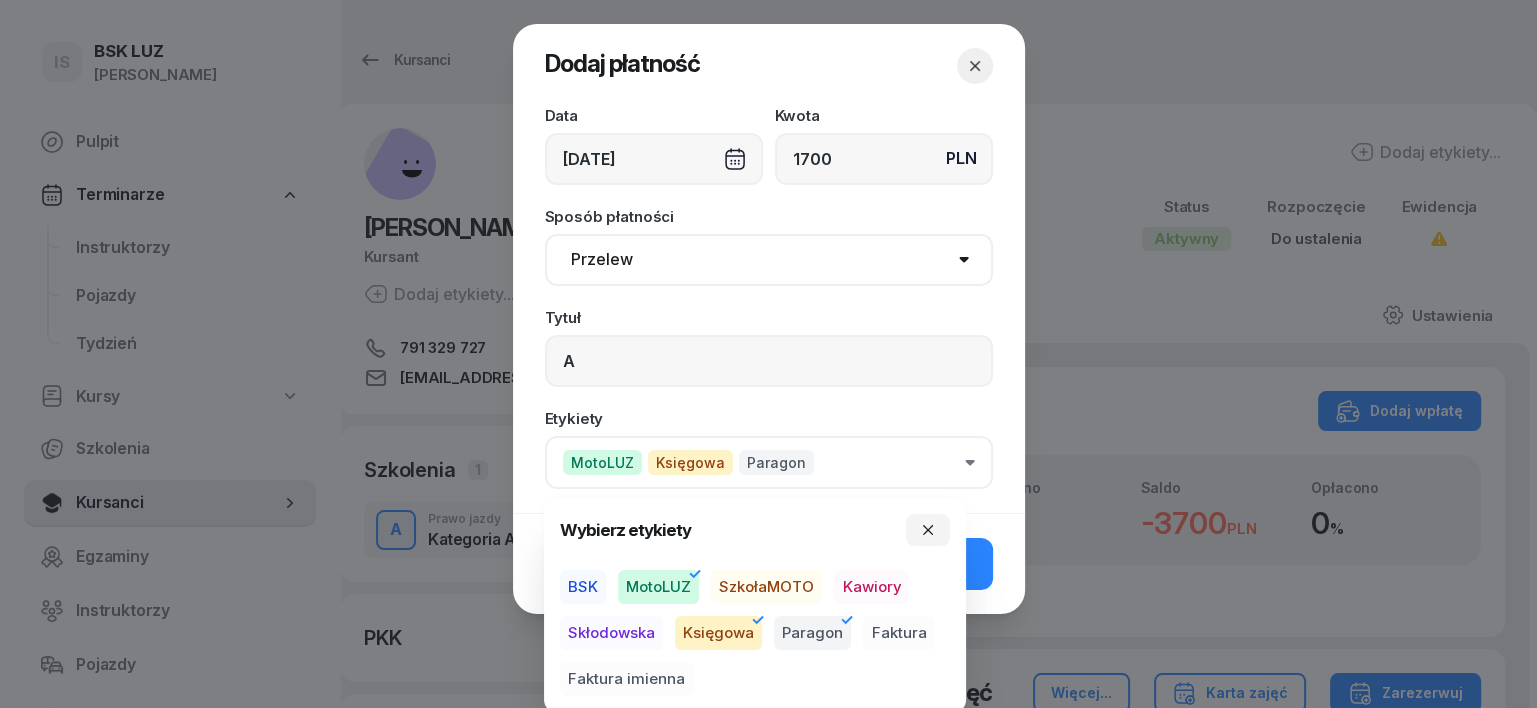 drag, startPoint x: 926, startPoint y: 534, endPoint x: 938, endPoint y: 548, distance: 18.439089 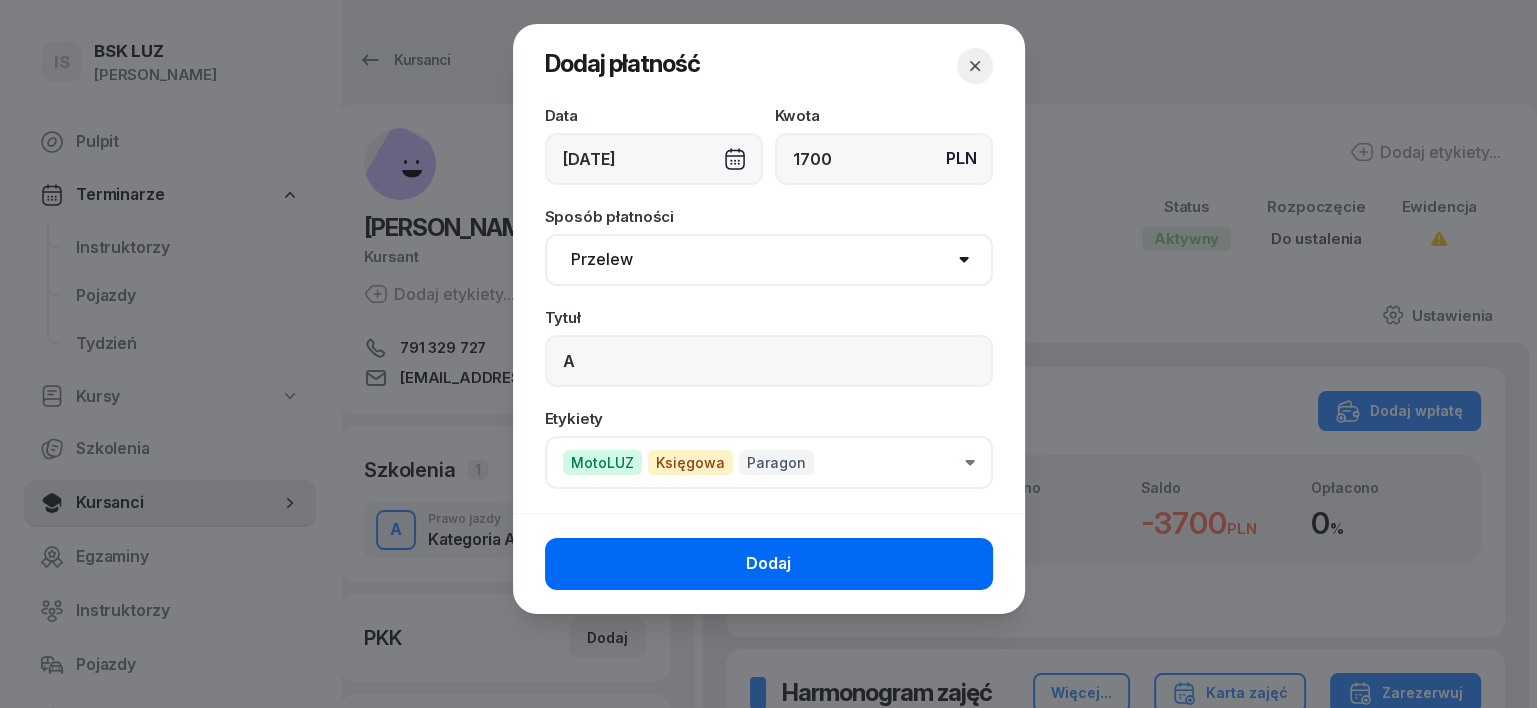 click on "Dodaj" 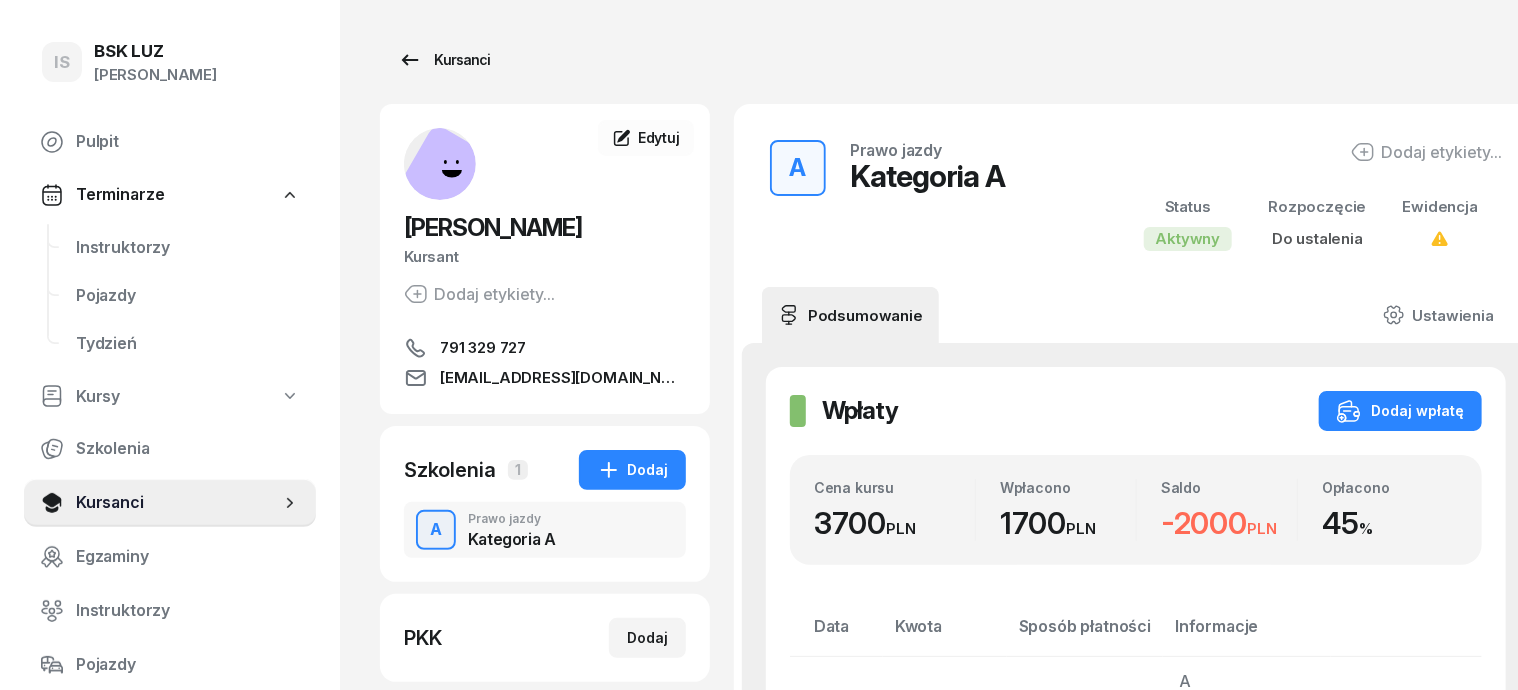 click on "Kursanci" at bounding box center (444, 60) 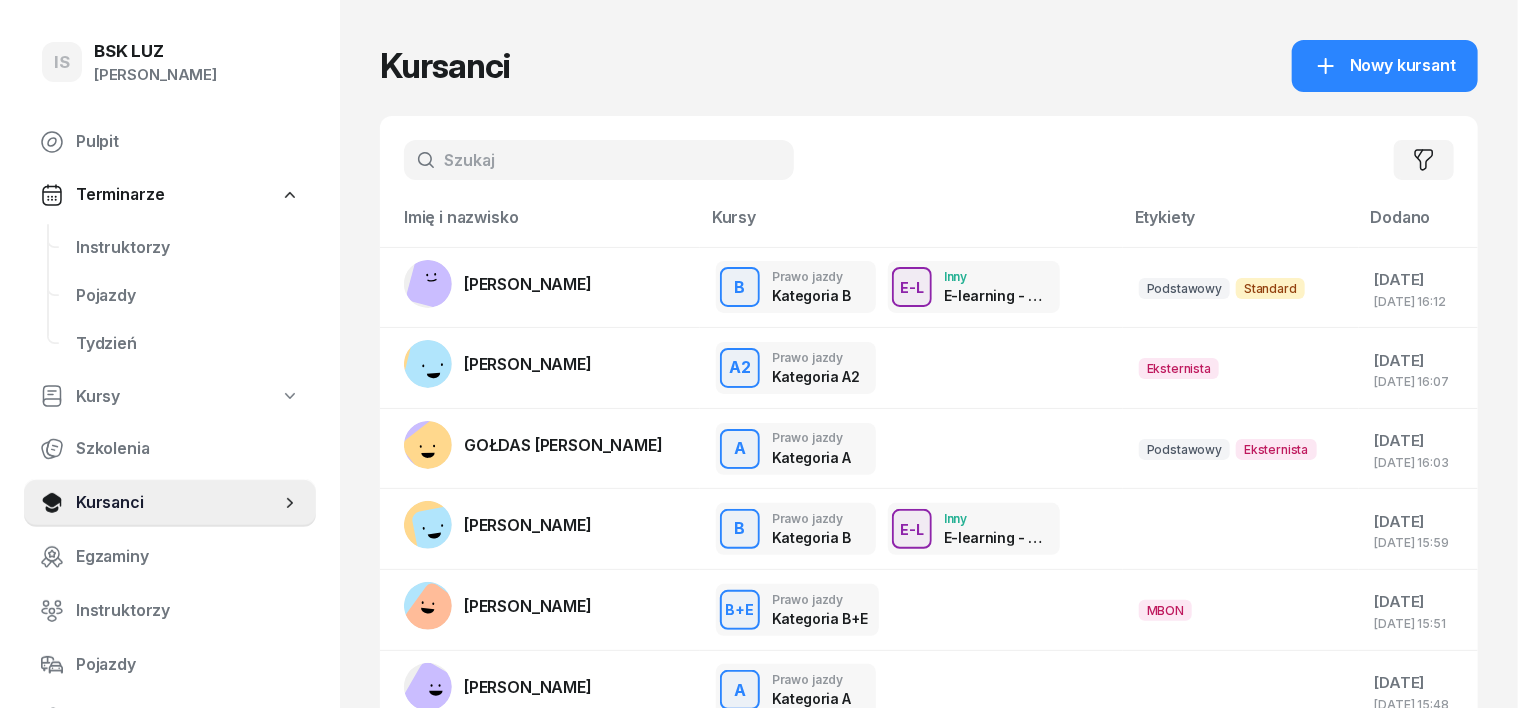 click at bounding box center (599, 160) 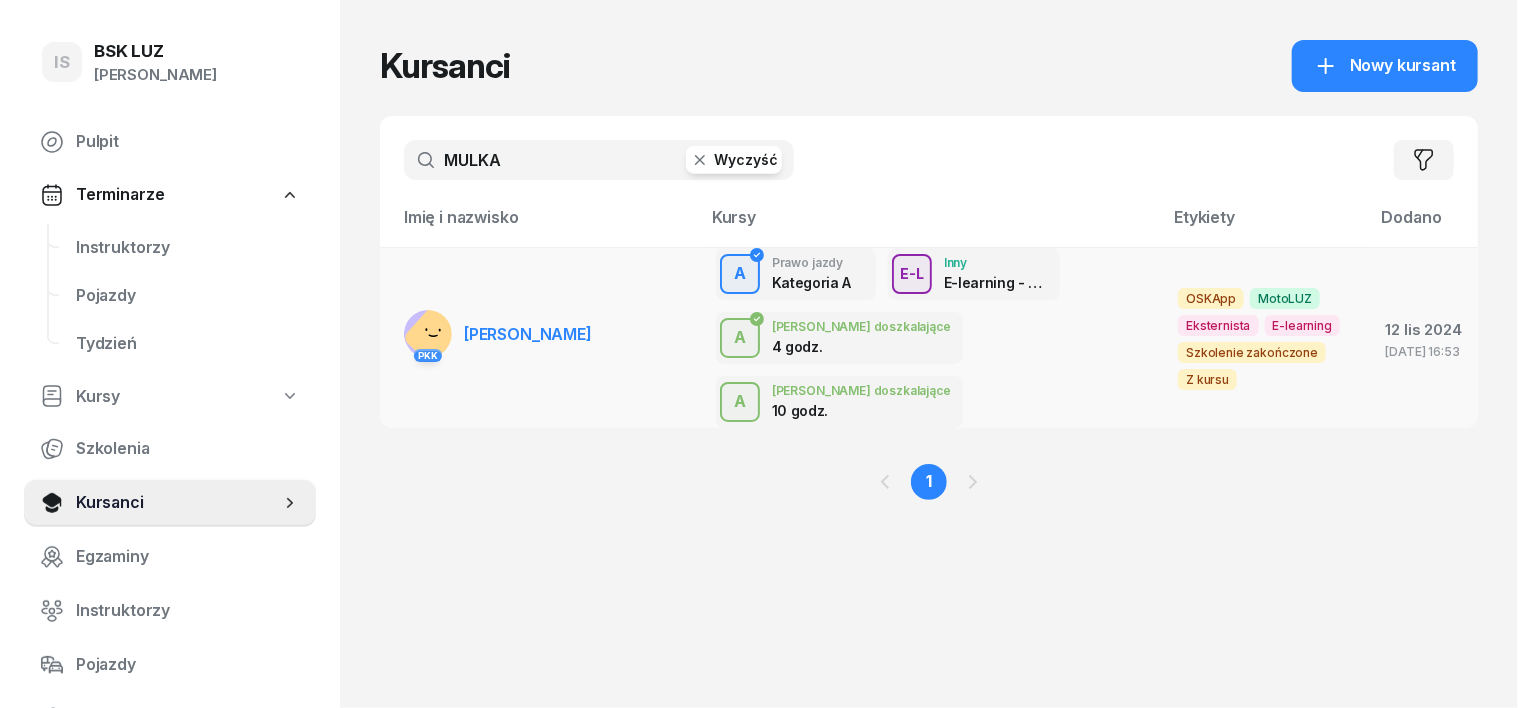 type on "MULKA" 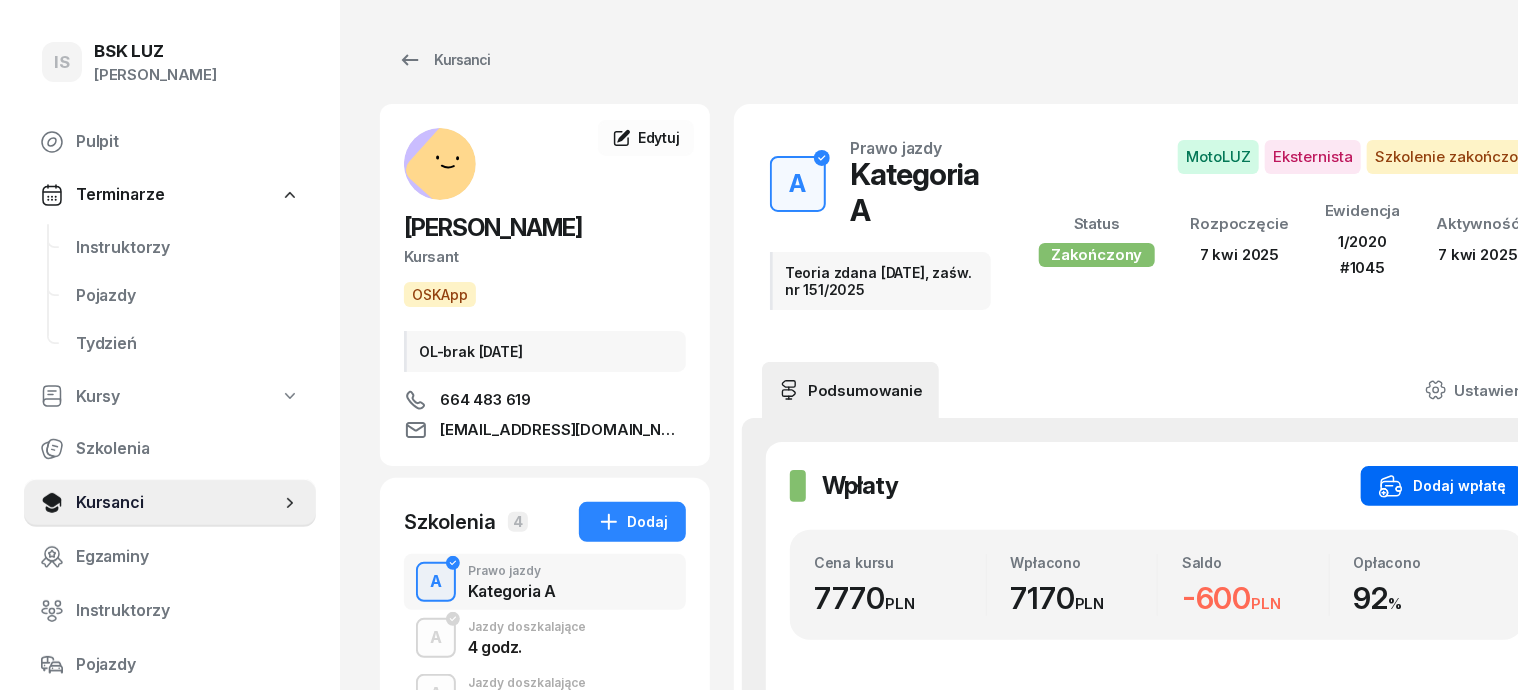 click on "Dodaj wpłatę" at bounding box center [1442, 486] 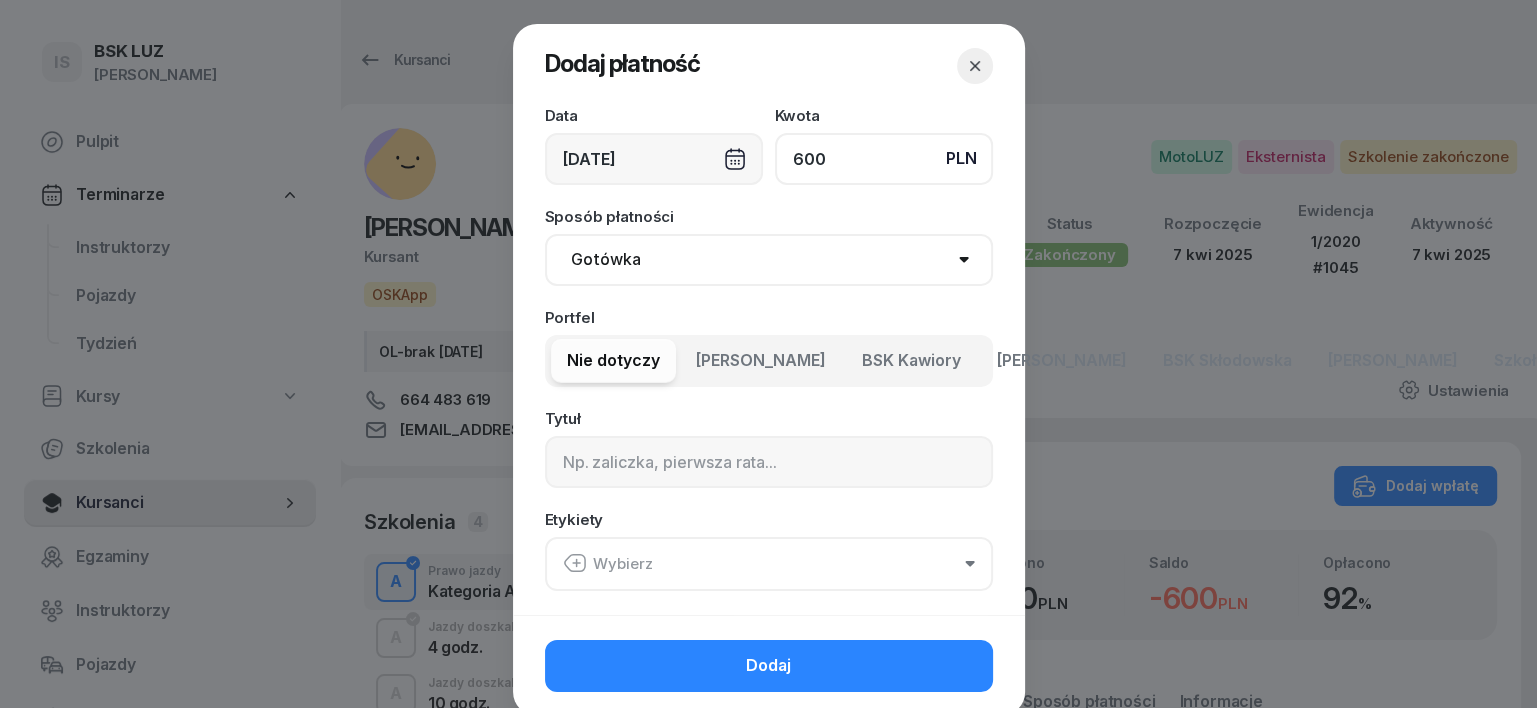 type on "600" 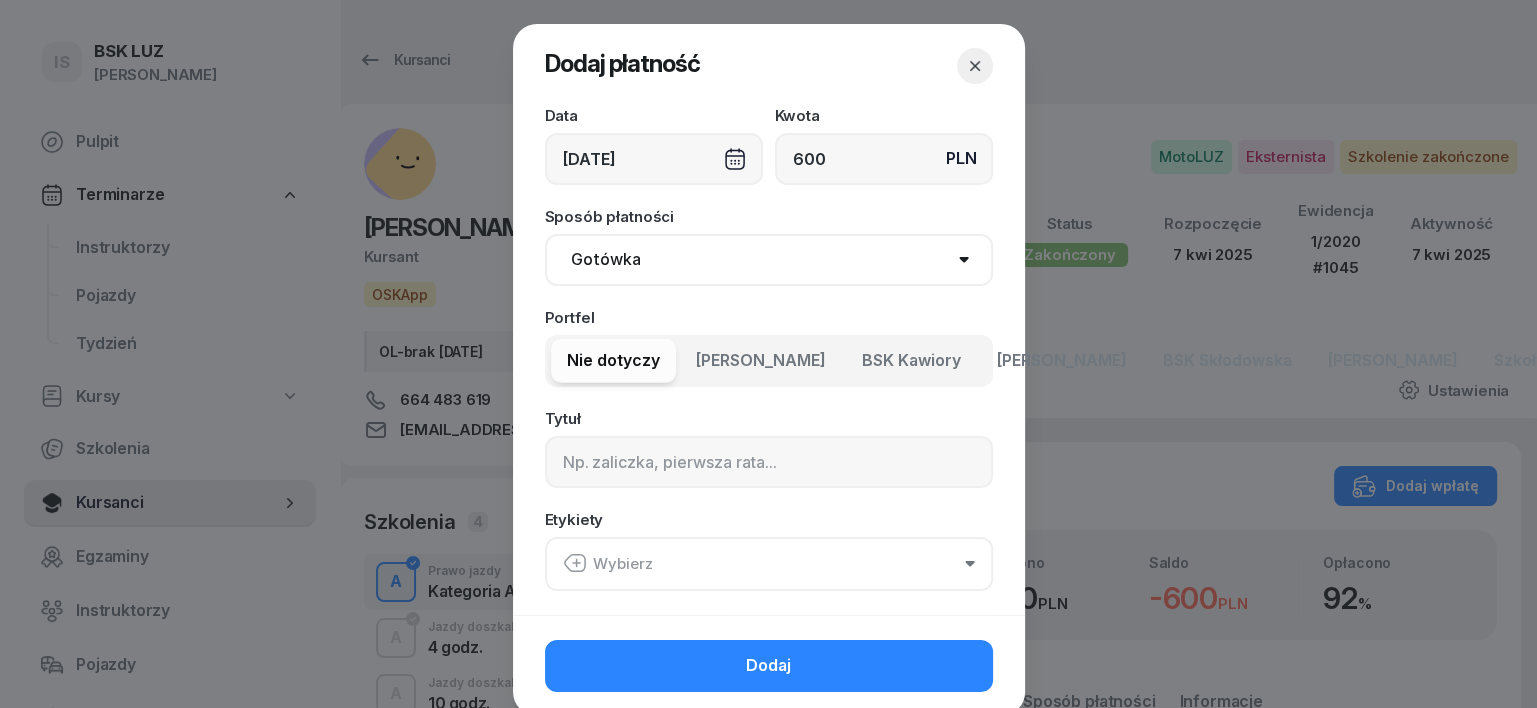 drag, startPoint x: 585, startPoint y: 260, endPoint x: 587, endPoint y: 277, distance: 17.117243 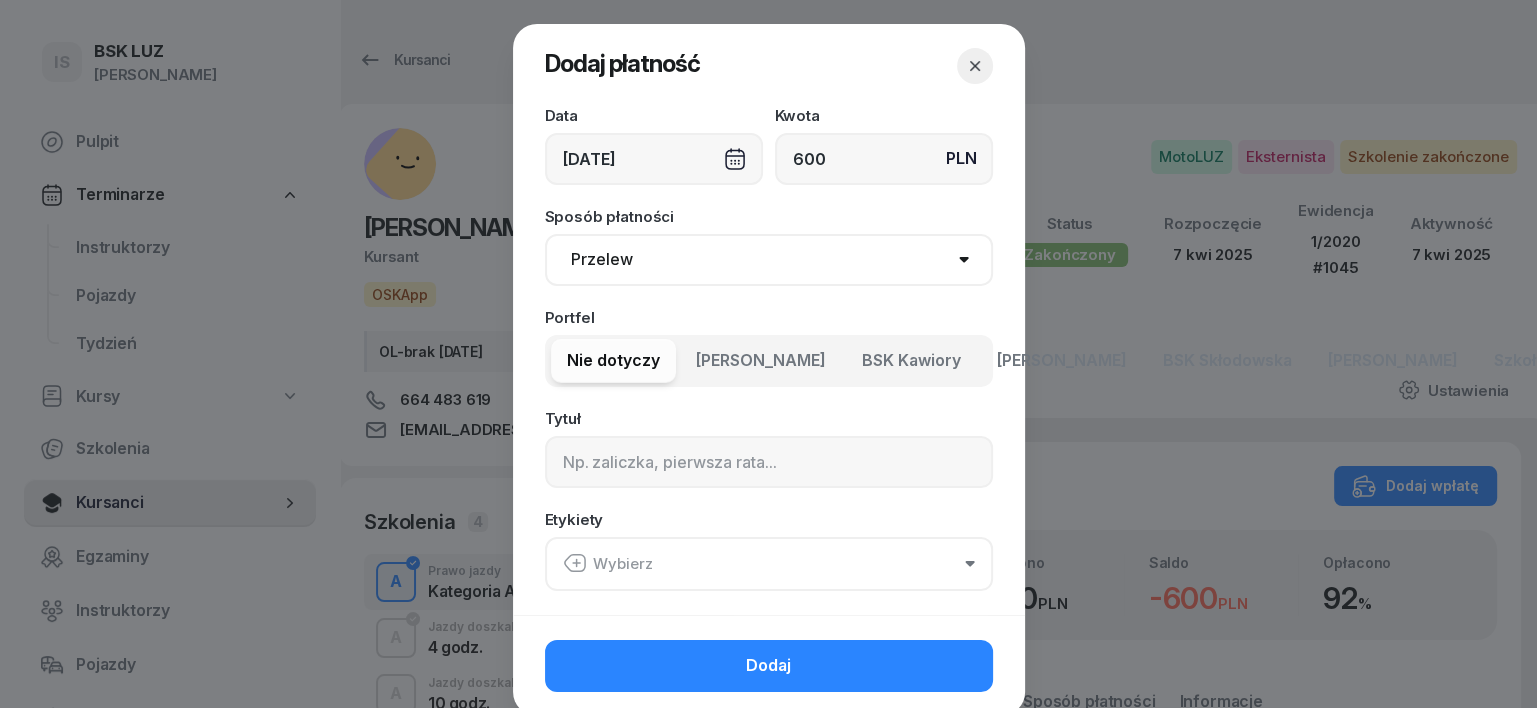 click on "Gotówka Karta Przelew Płatności online BLIK" at bounding box center [769, 260] 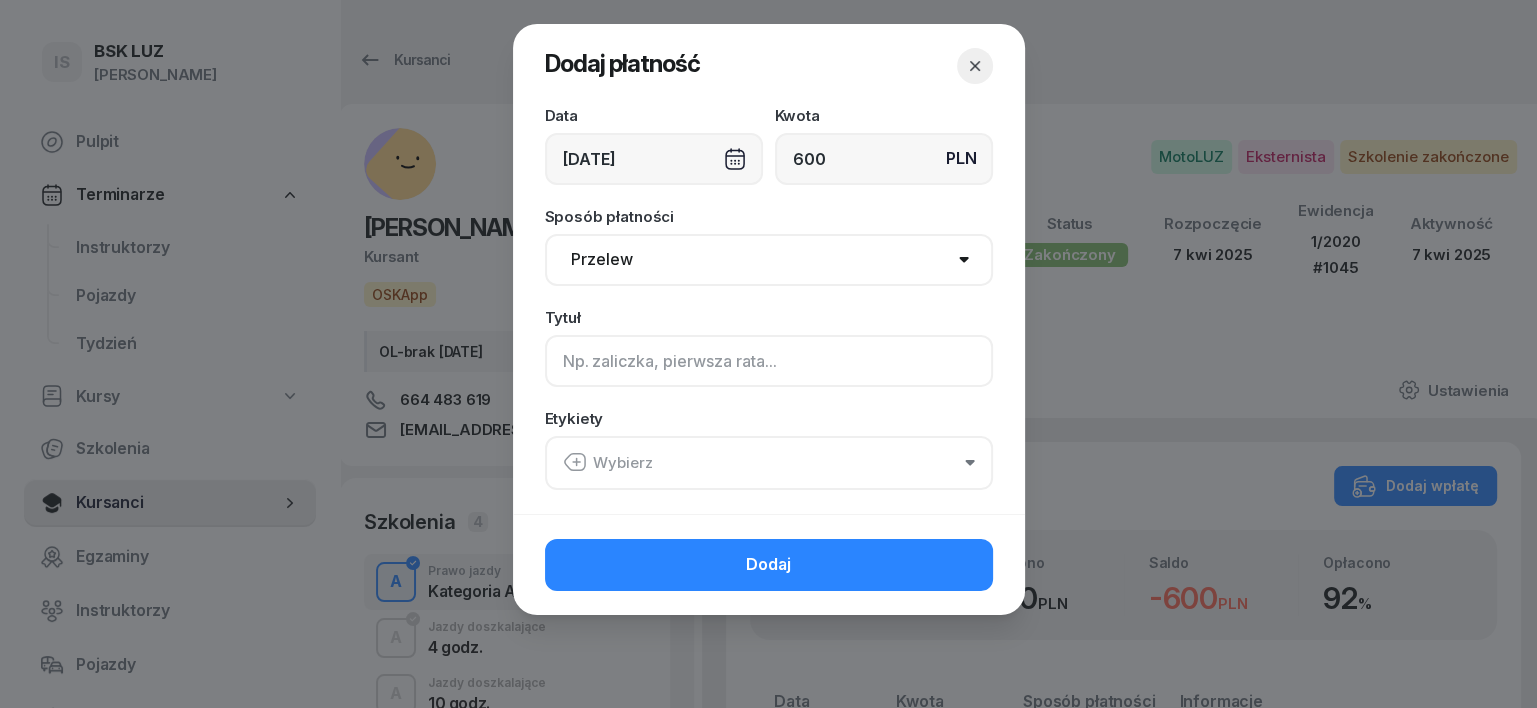 click 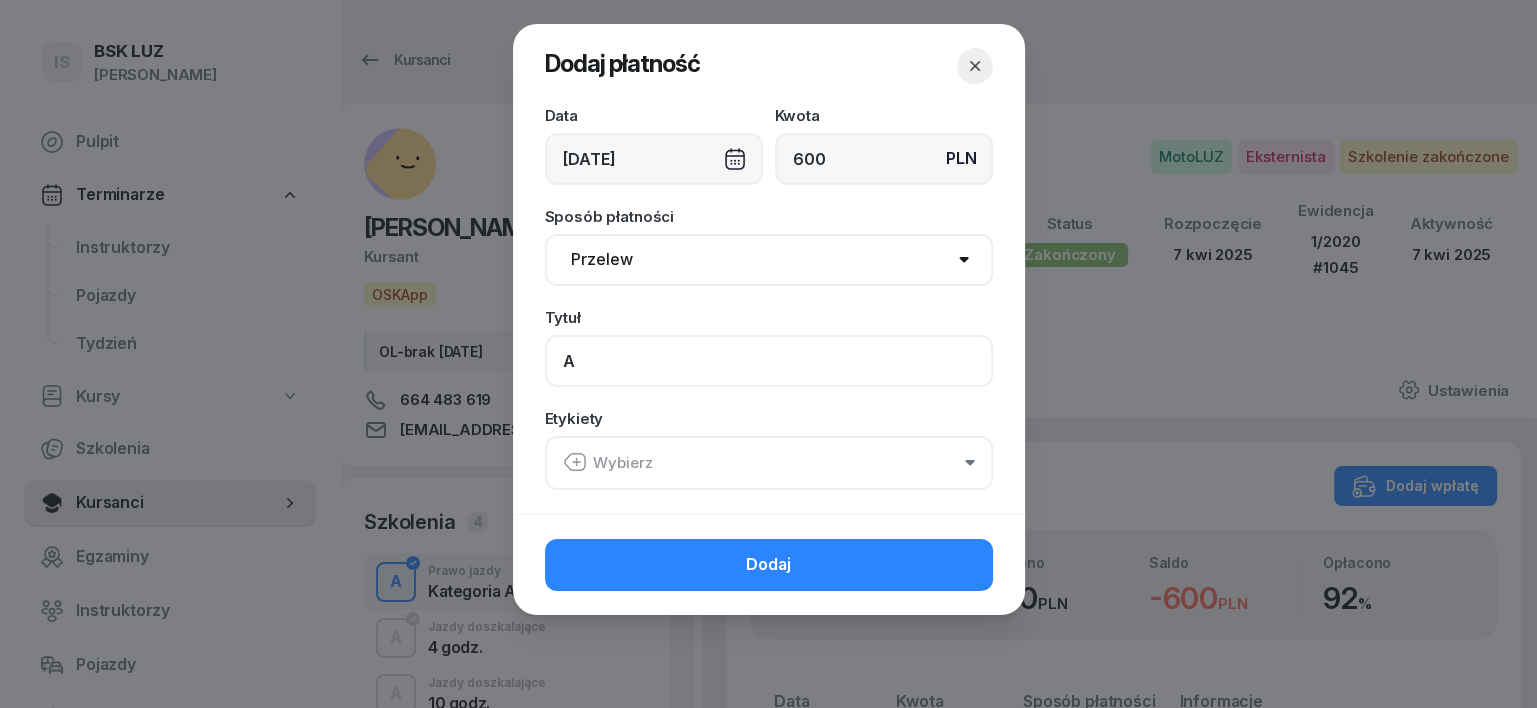 type on "A" 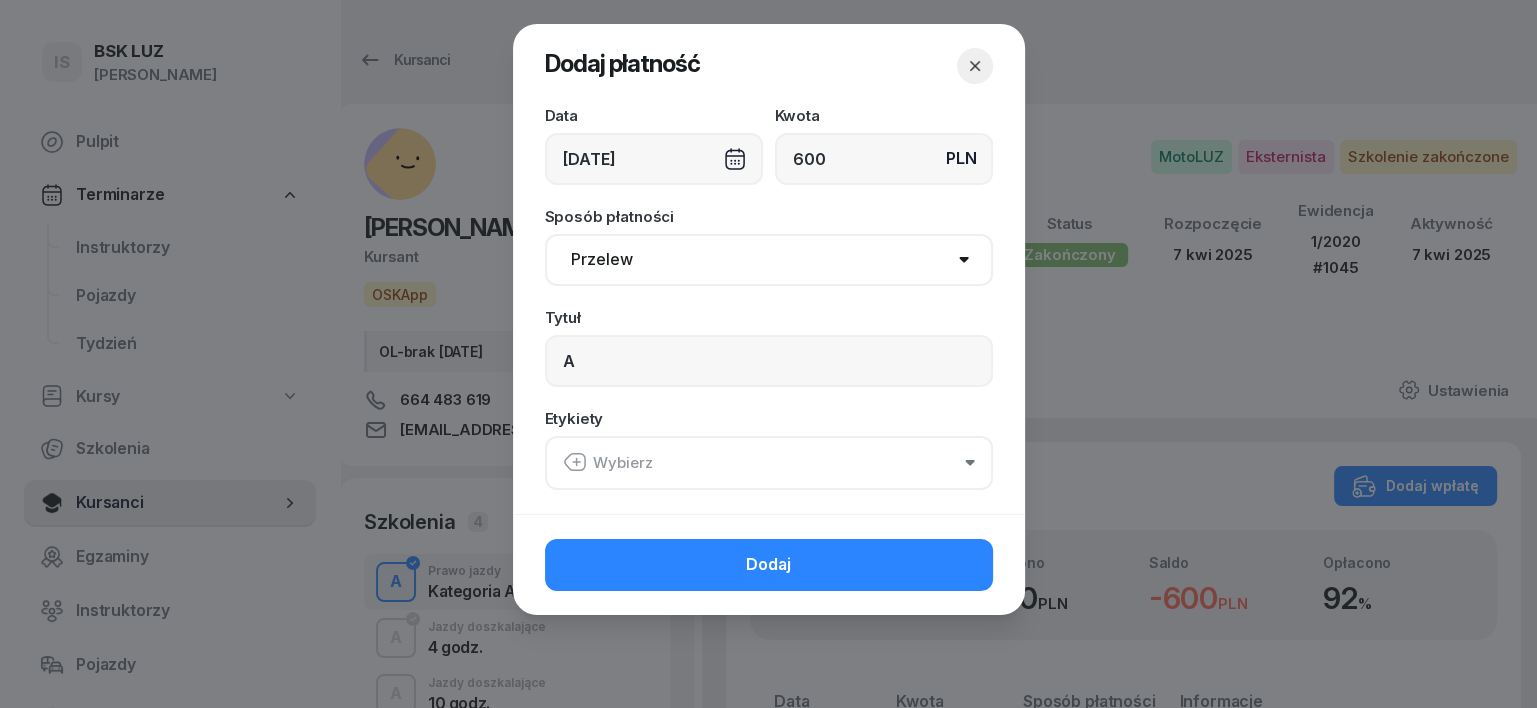 click 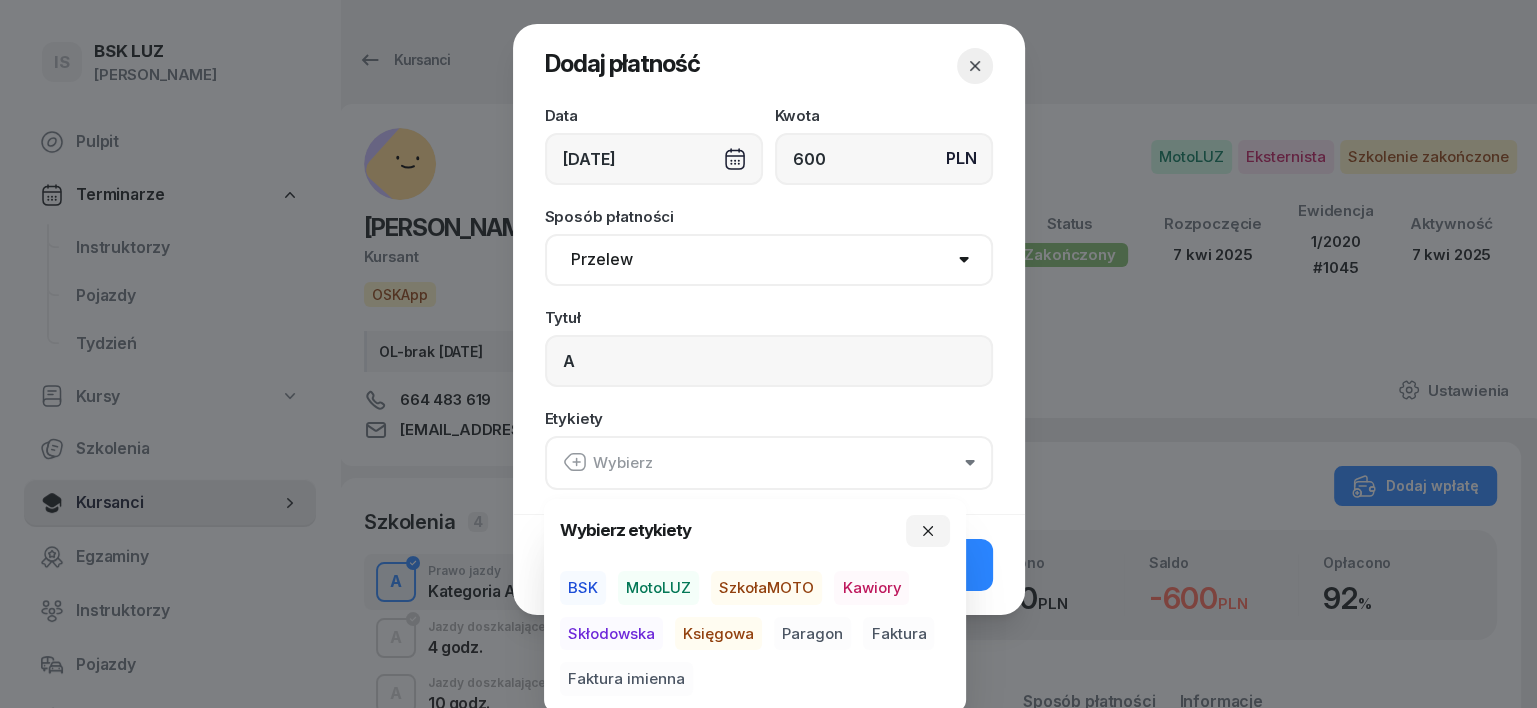 click on "MotoLUZ" at bounding box center (658, 588) 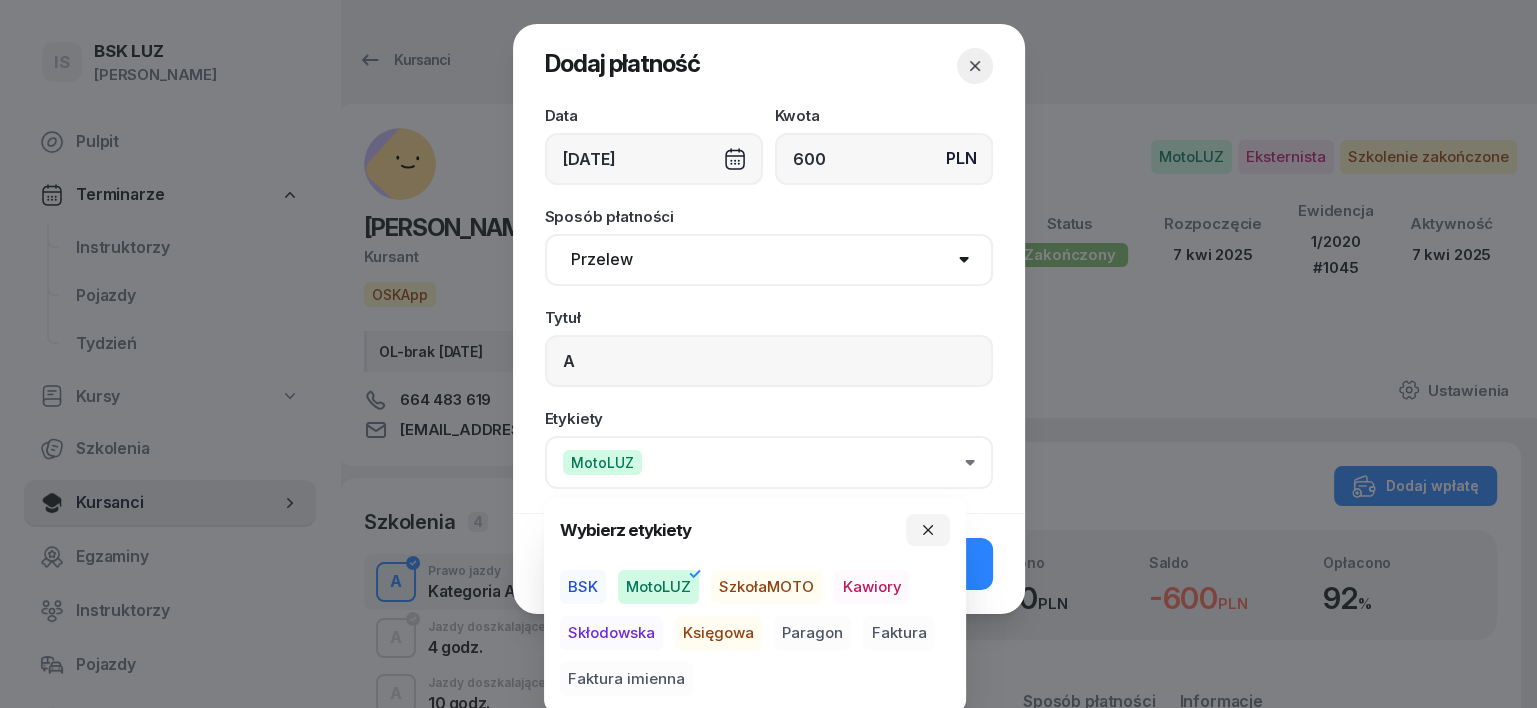 drag, startPoint x: 701, startPoint y: 636, endPoint x: 773, endPoint y: 651, distance: 73.545906 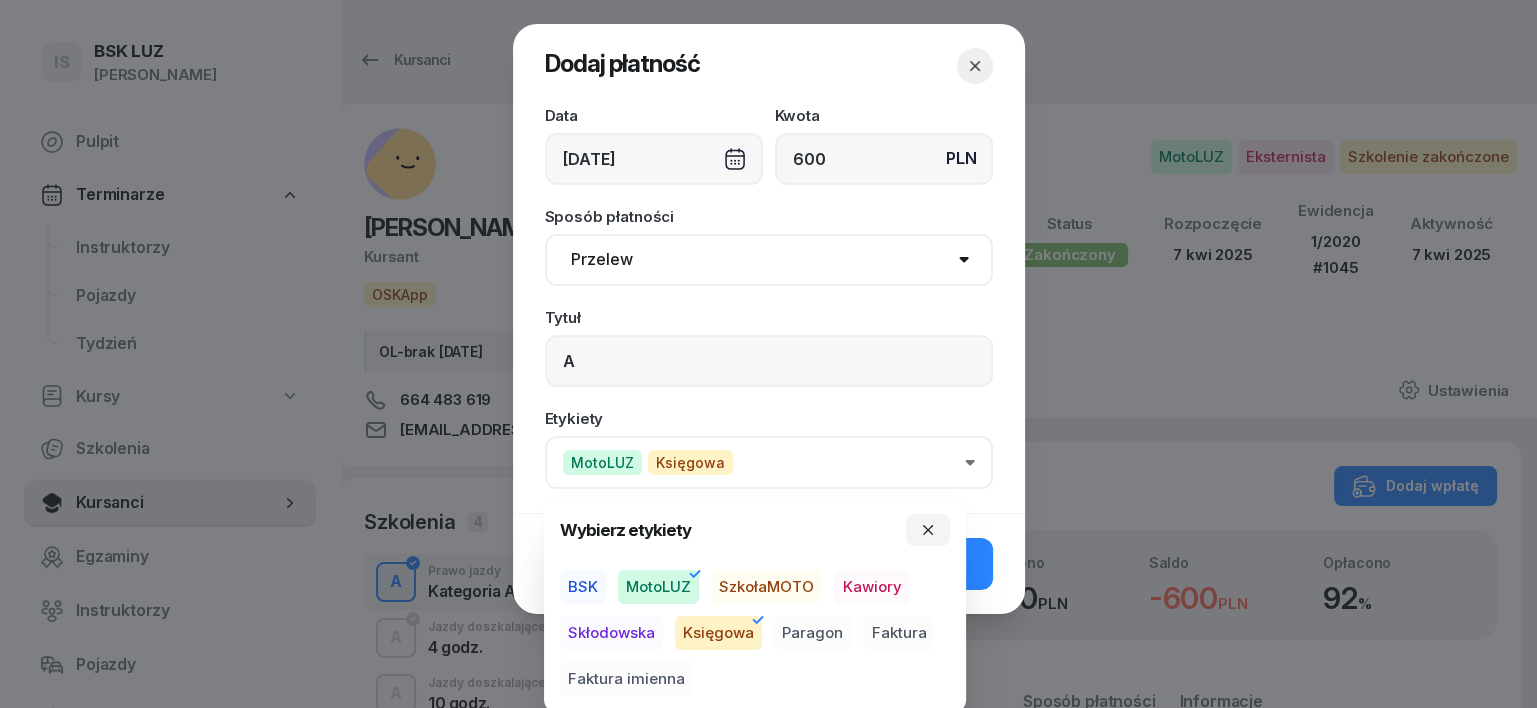 click on "Paragon" at bounding box center [812, 633] 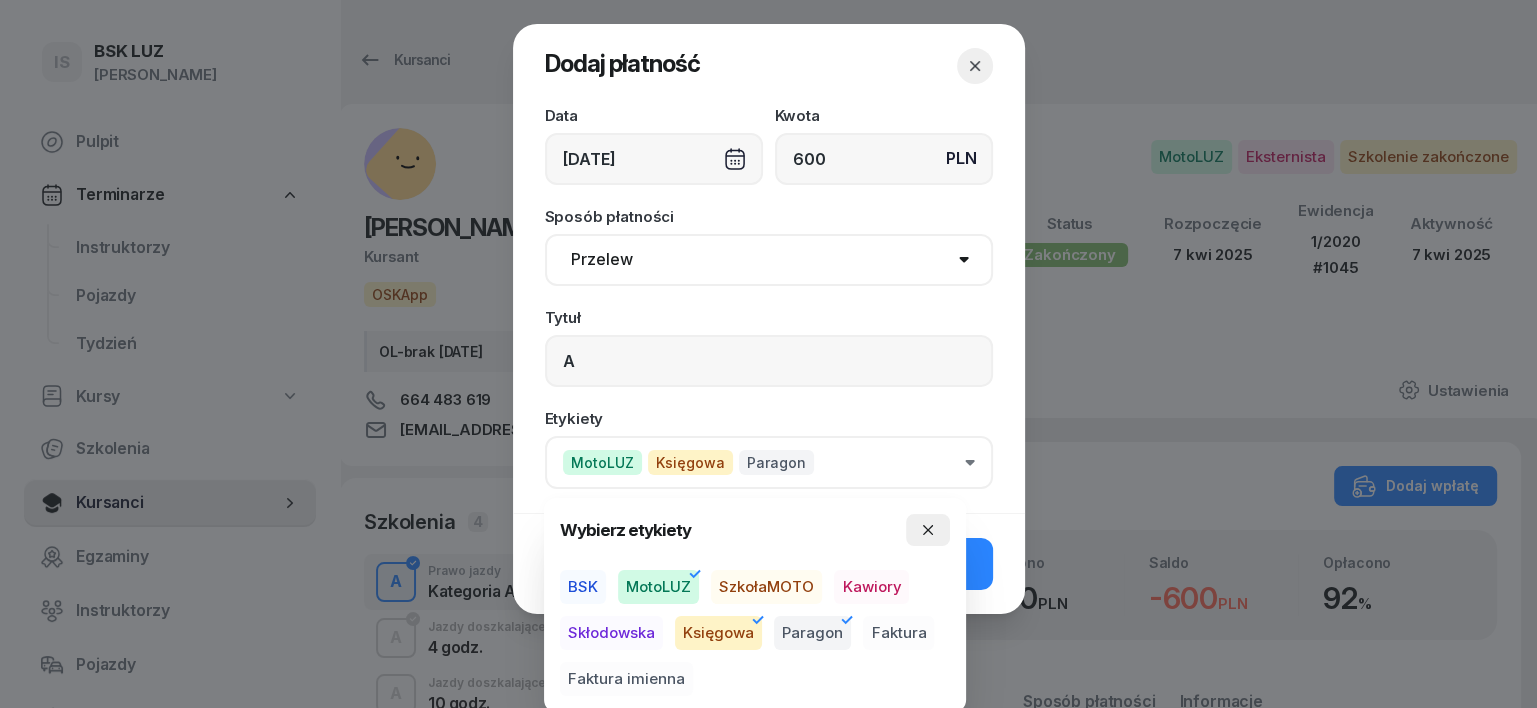 click 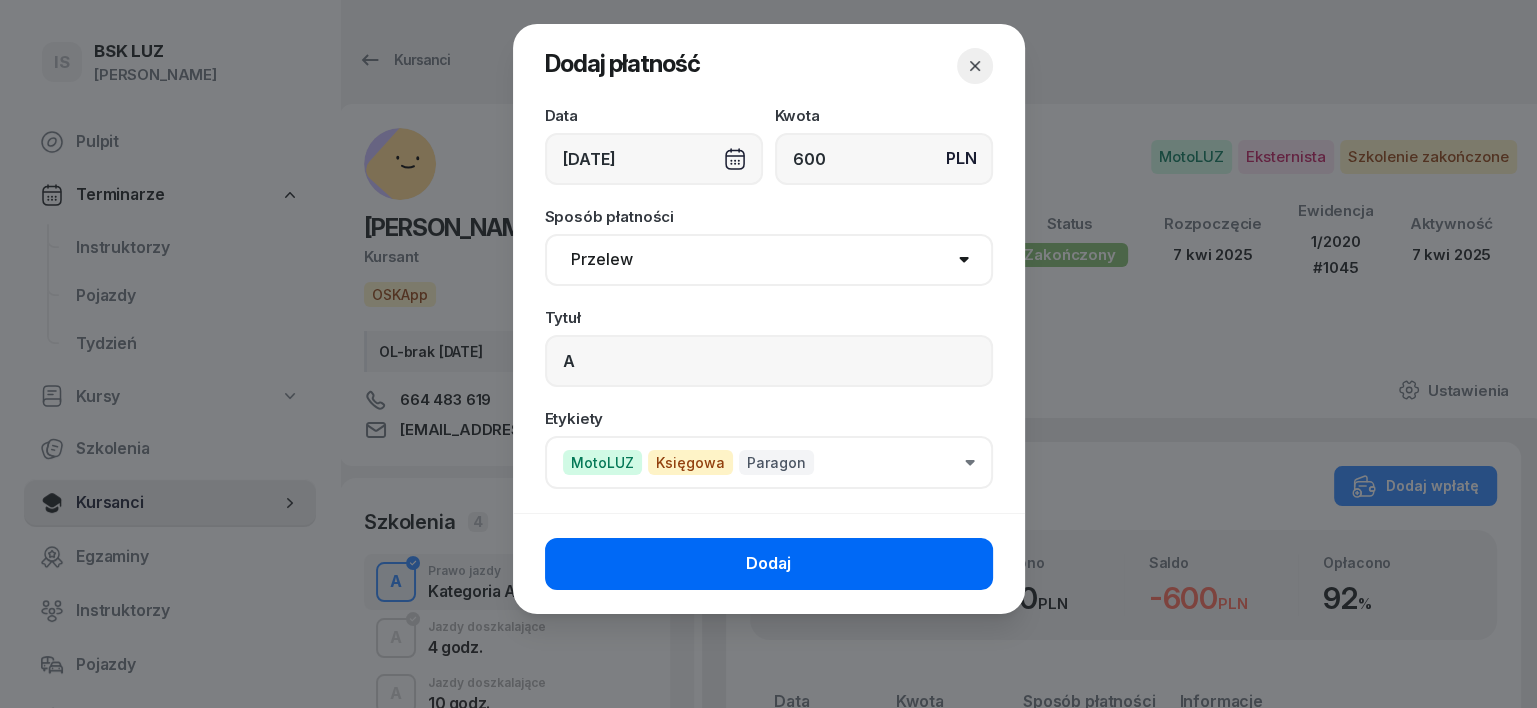 click on "Dodaj" 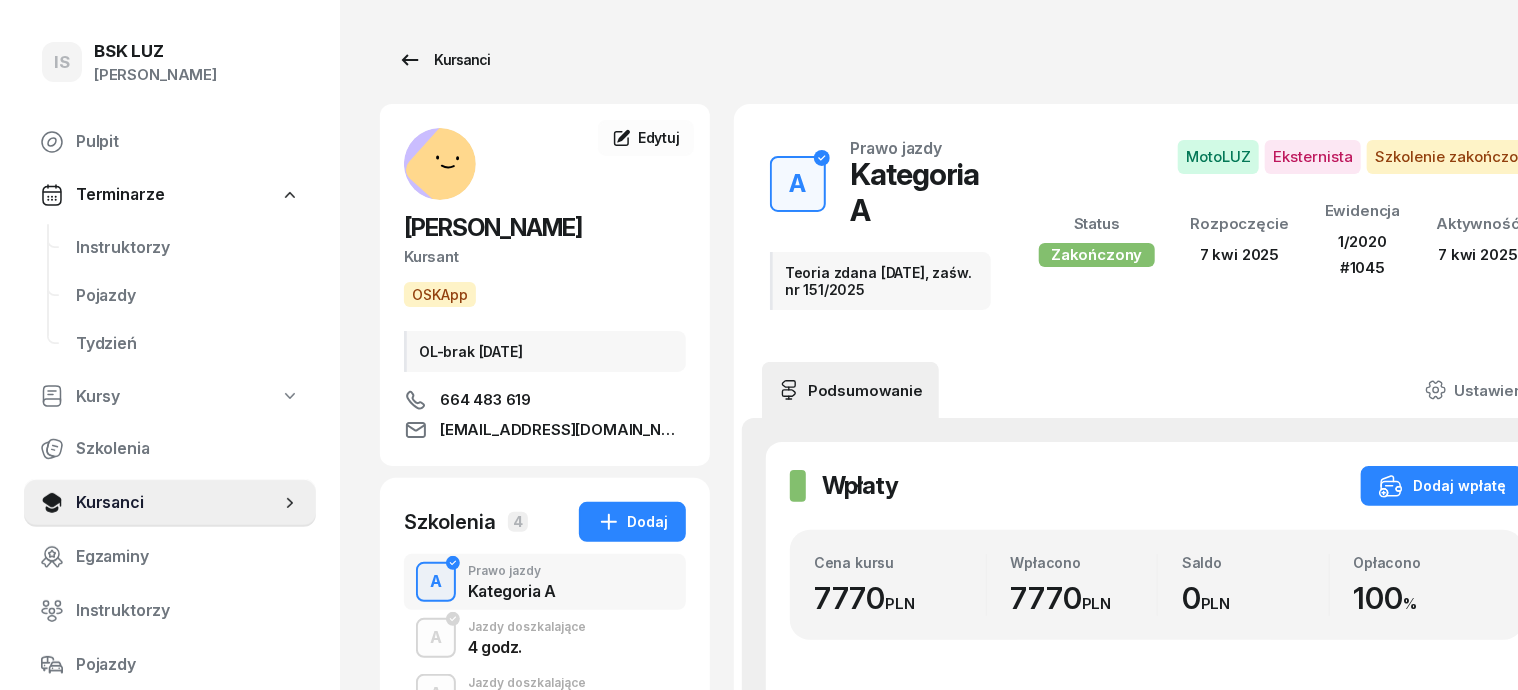 click on "Kursanci" at bounding box center [444, 60] 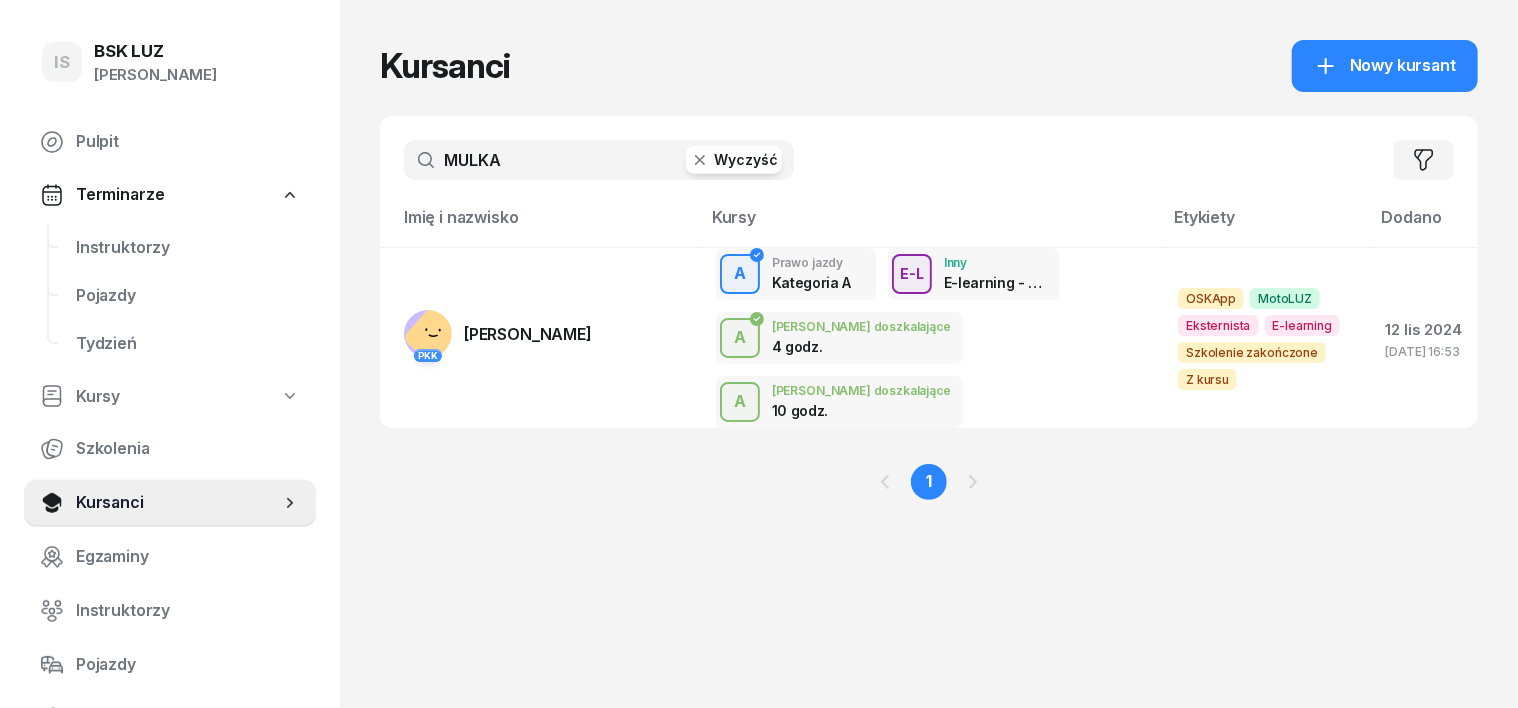click 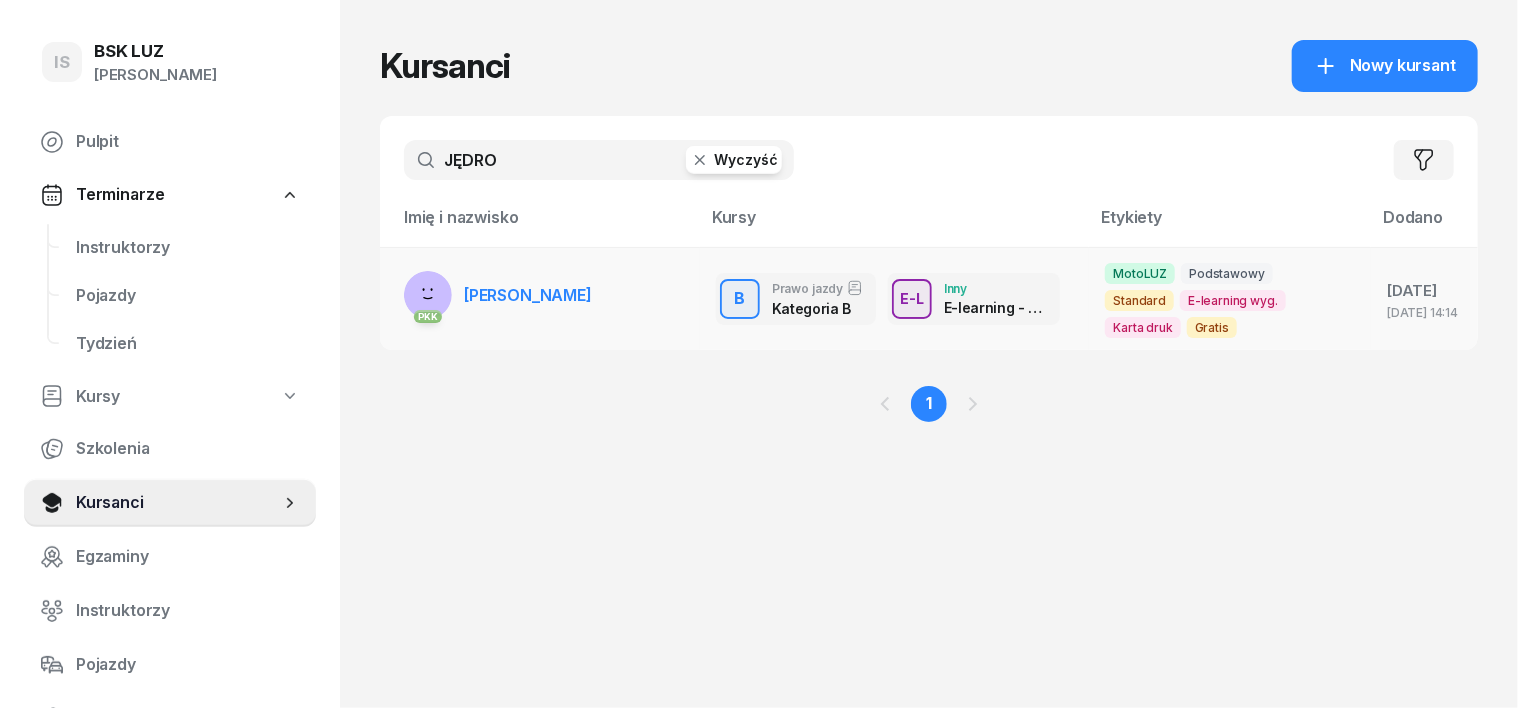 type on "JĘDRO" 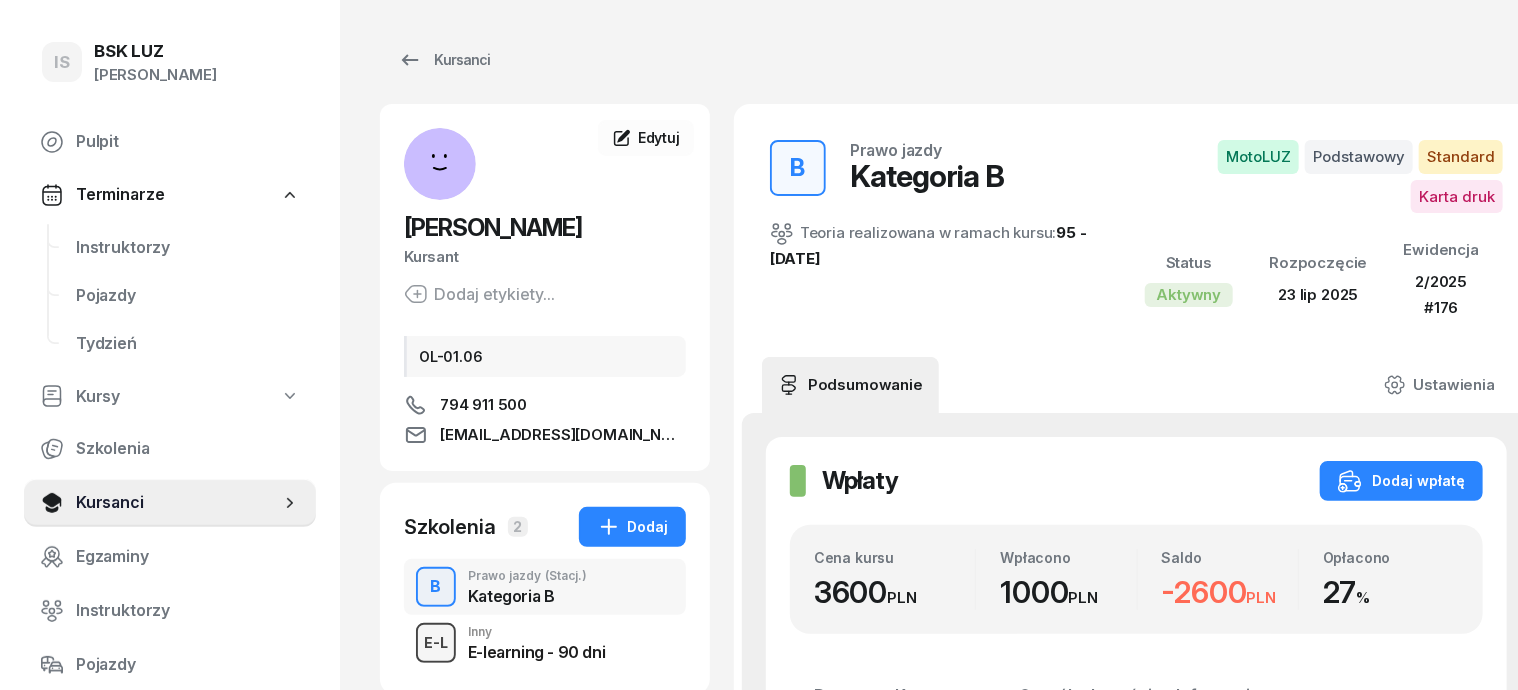 click on "E-L" at bounding box center (436, 642) 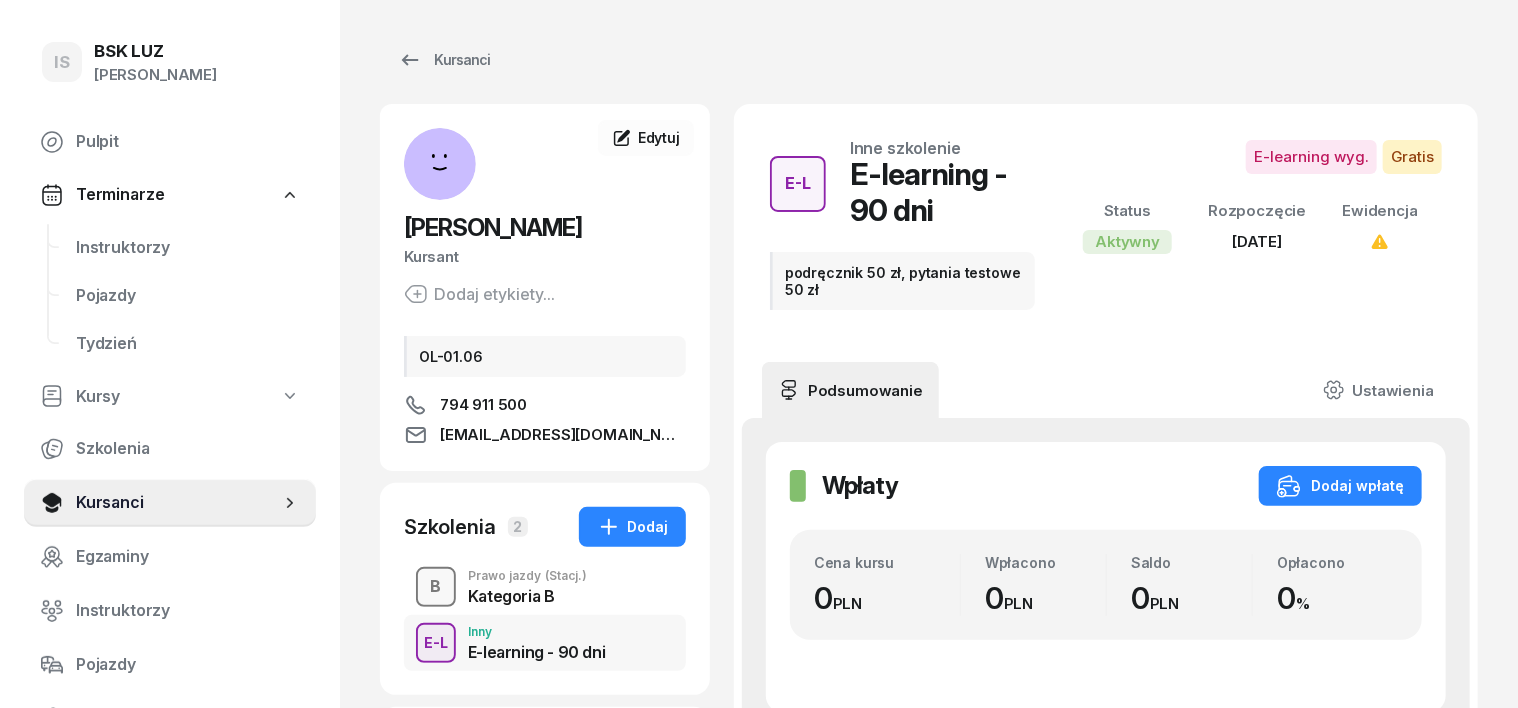 click on "B" at bounding box center [436, 587] 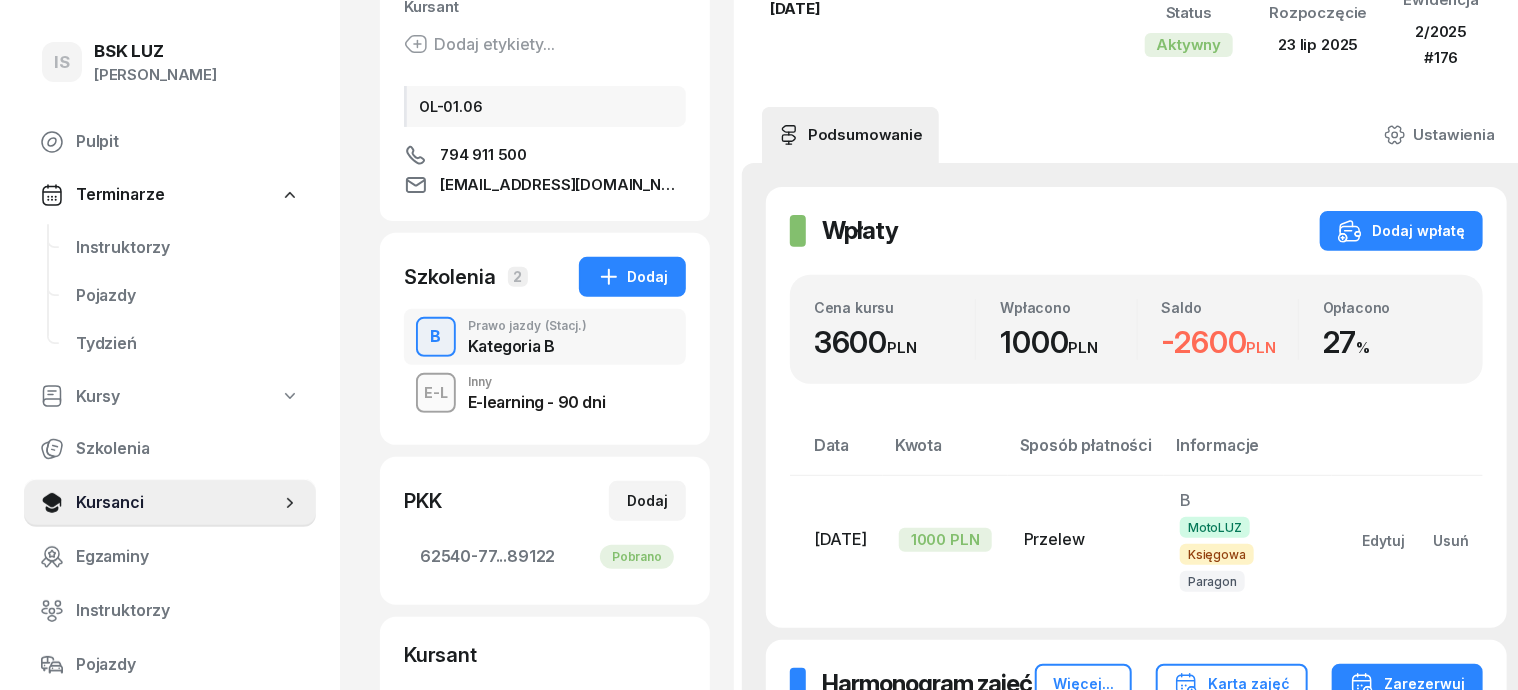 scroll, scrollTop: 0, scrollLeft: 0, axis: both 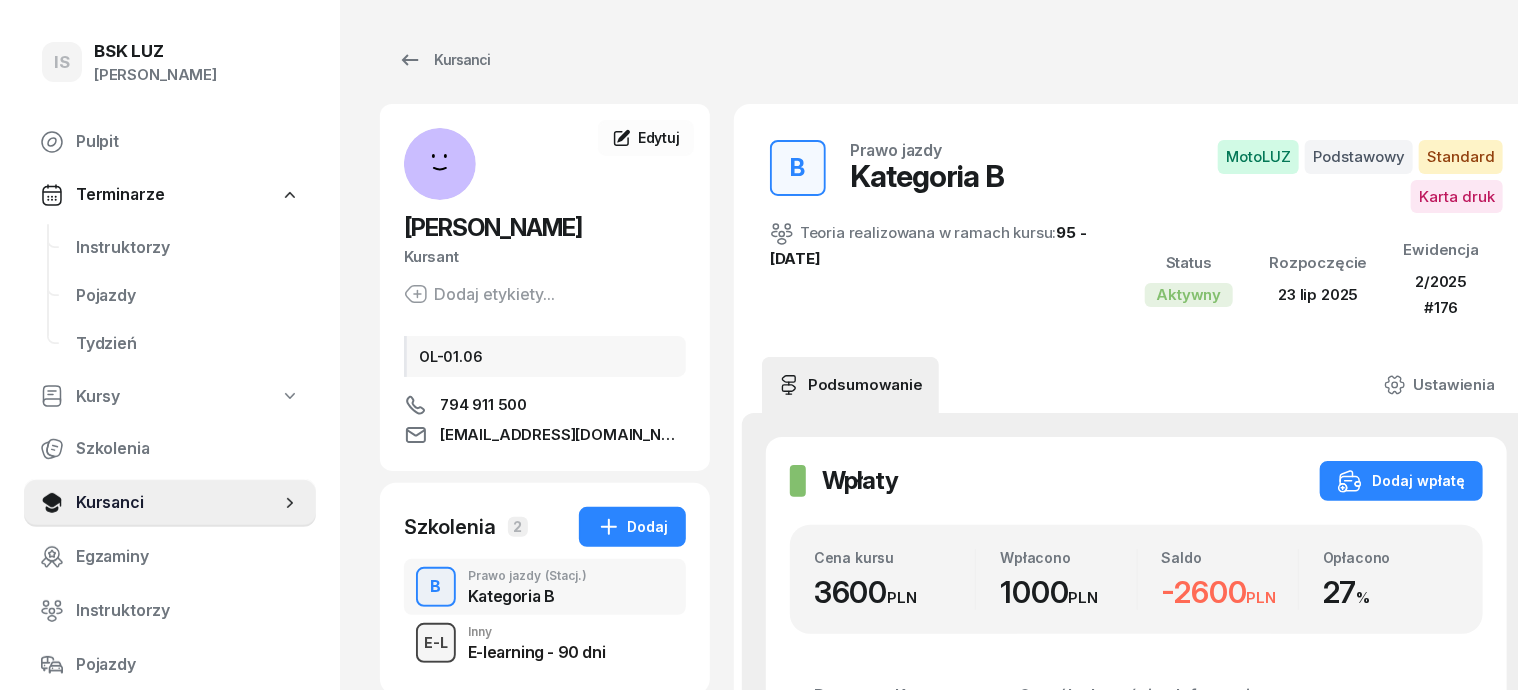 click on "E-L" at bounding box center (436, 642) 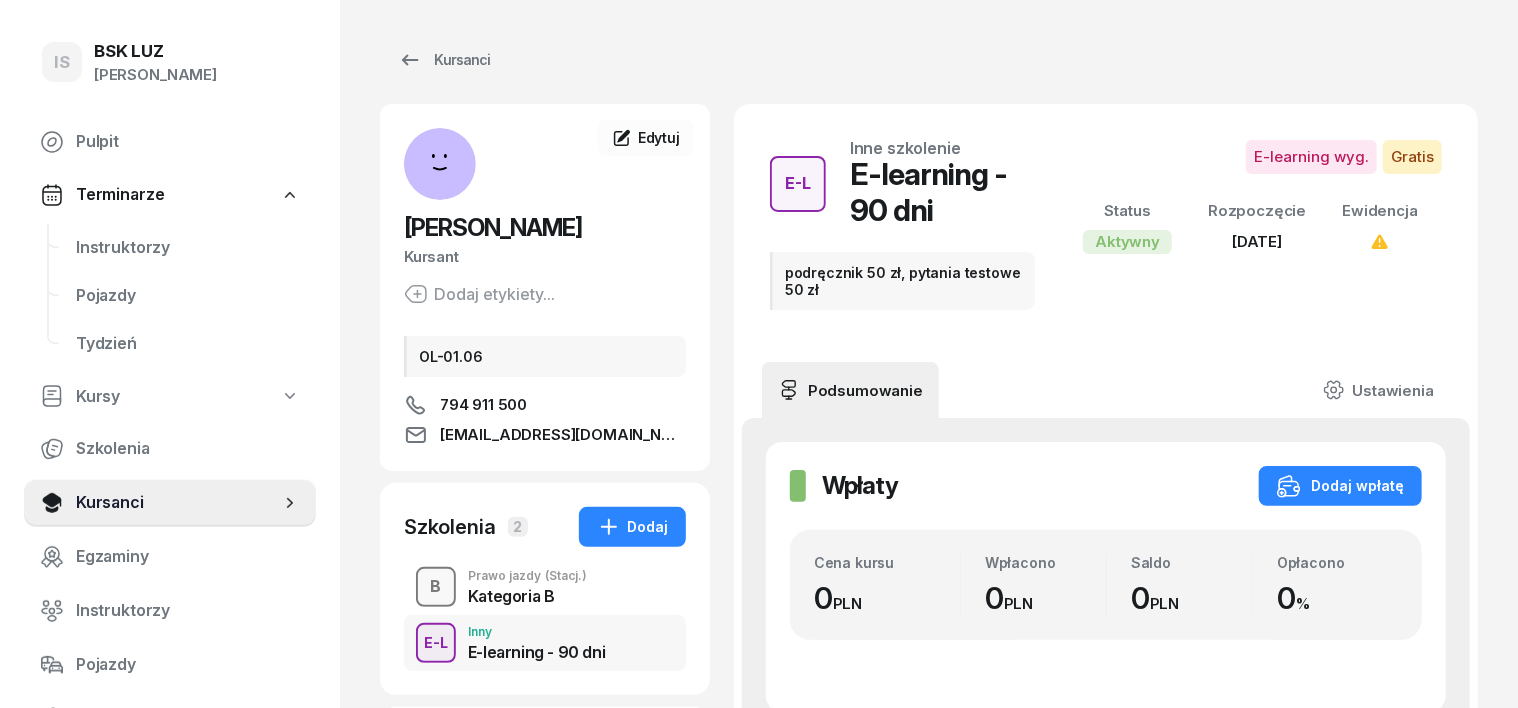 click on "B" at bounding box center (436, 587) 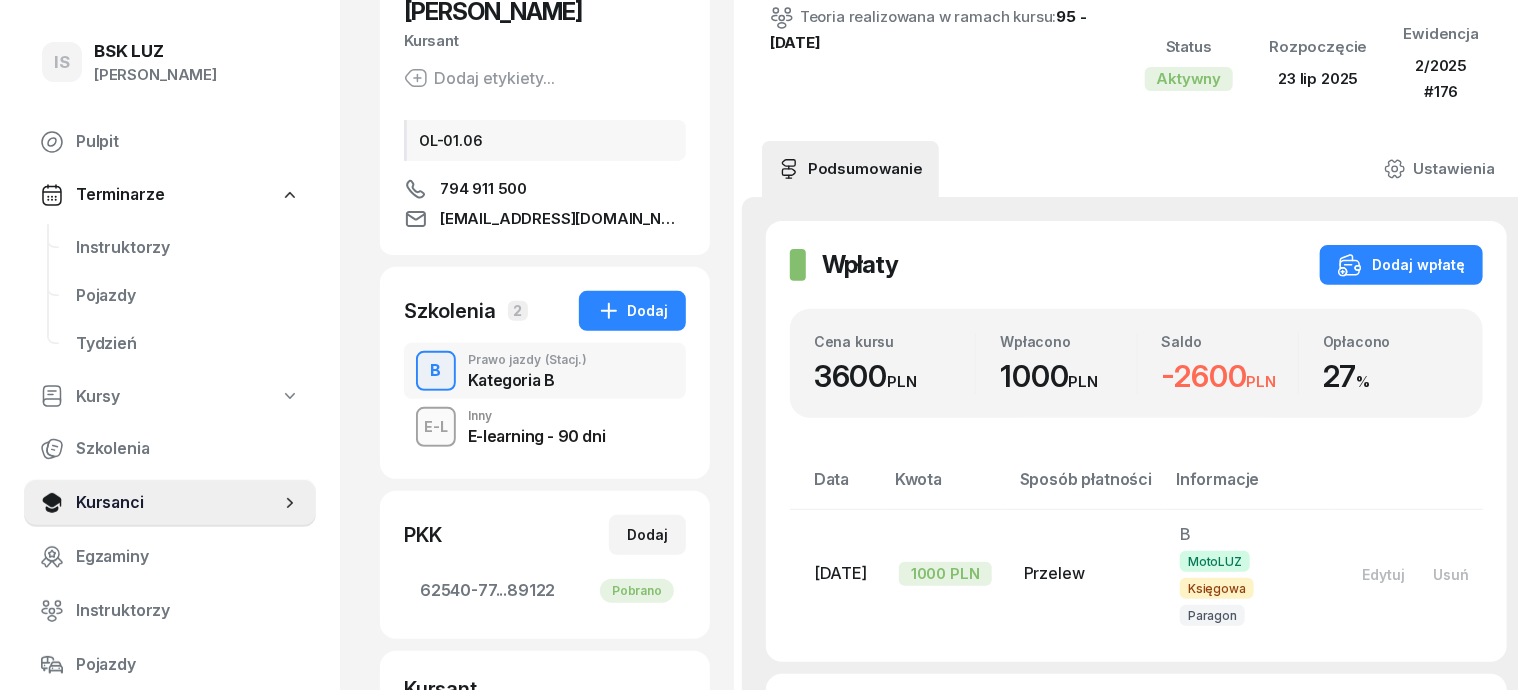 scroll, scrollTop: 124, scrollLeft: 0, axis: vertical 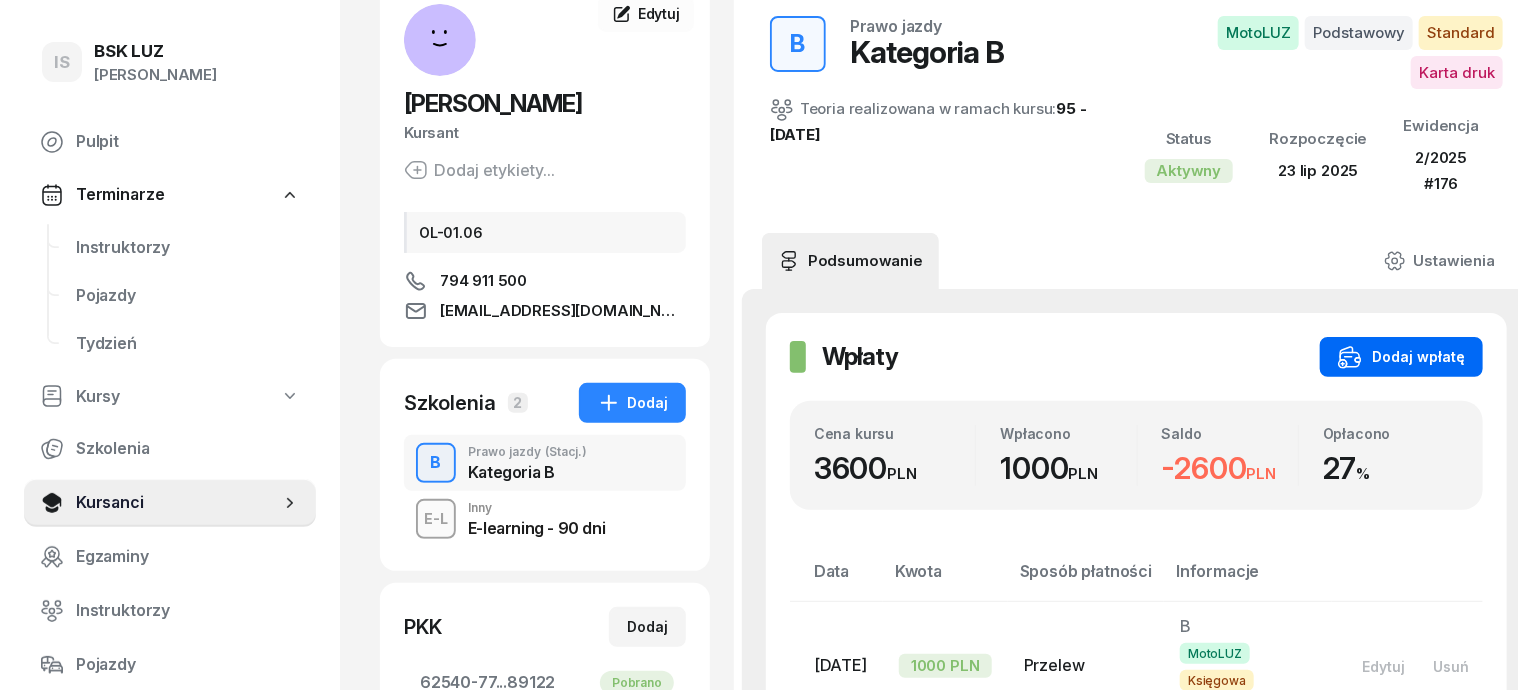 click on "Dodaj wpłatę" at bounding box center (1401, 357) 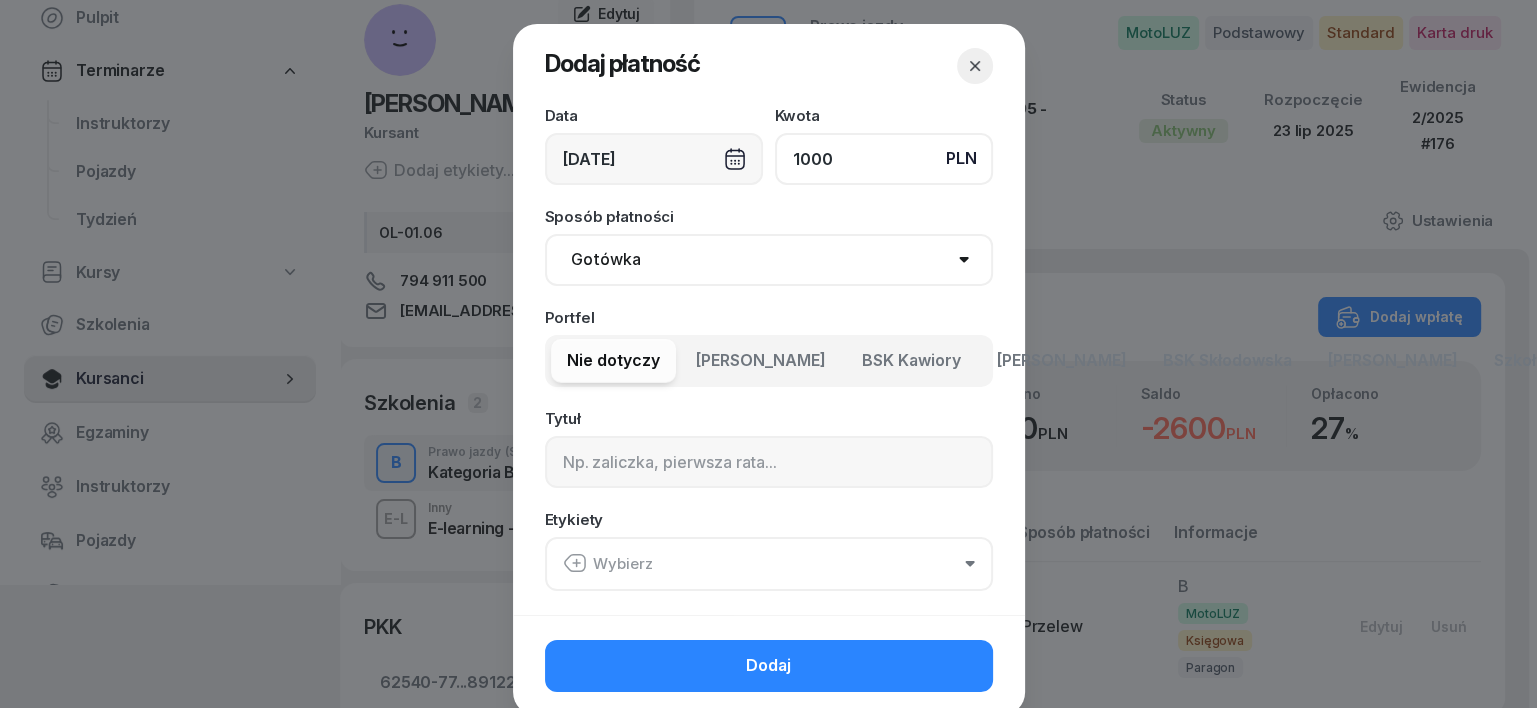 type on "1000" 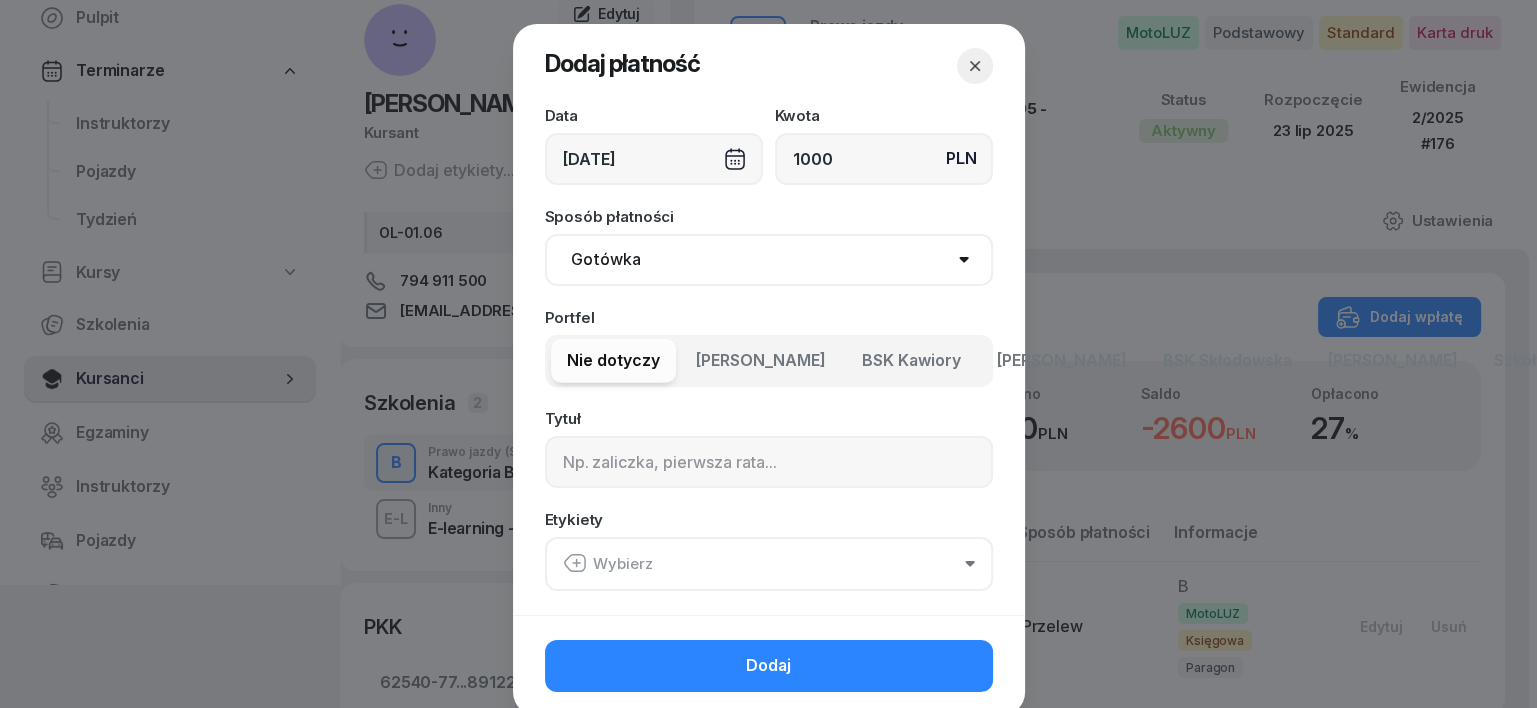 click on "Gotówka Karta Przelew Płatności online BLIK" at bounding box center (769, 260) 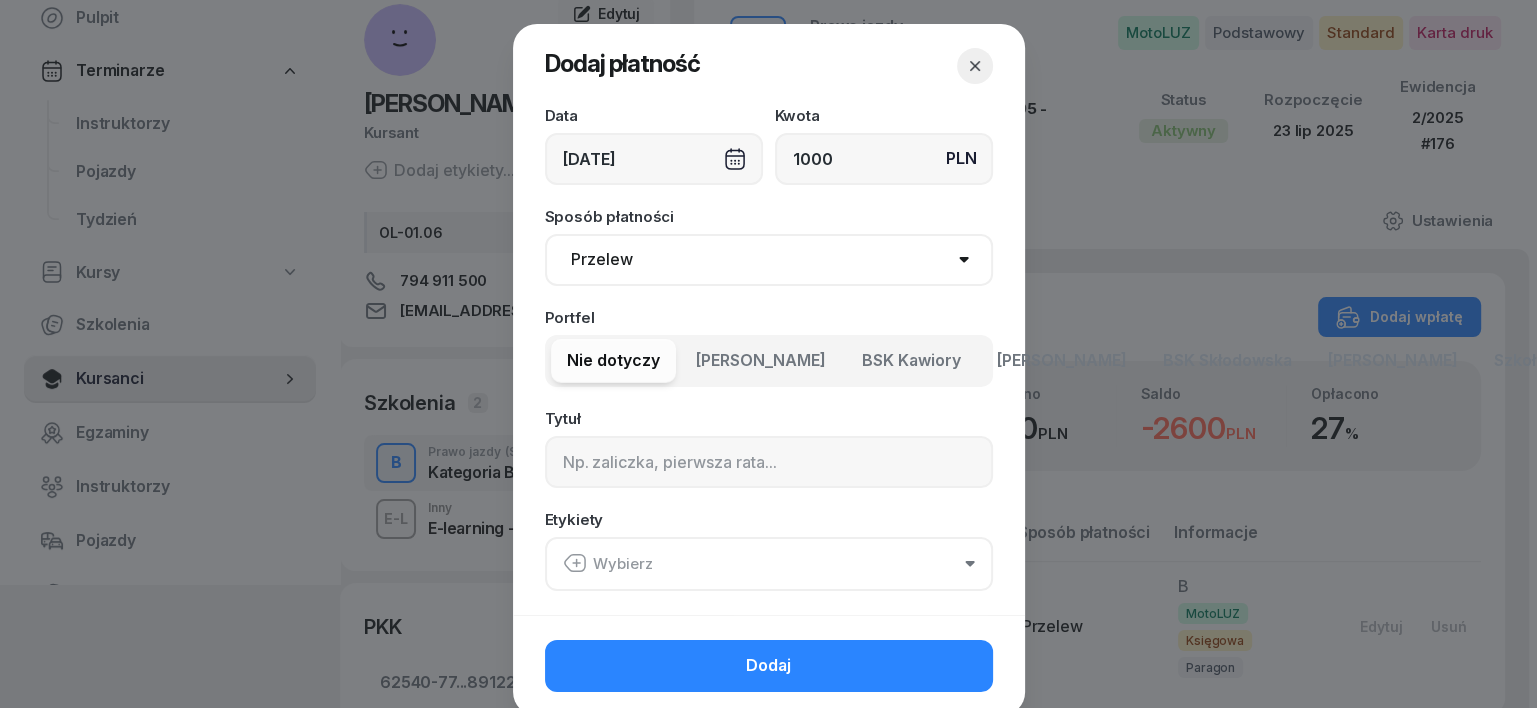 click on "Gotówka Karta Przelew Płatności online BLIK" at bounding box center (769, 260) 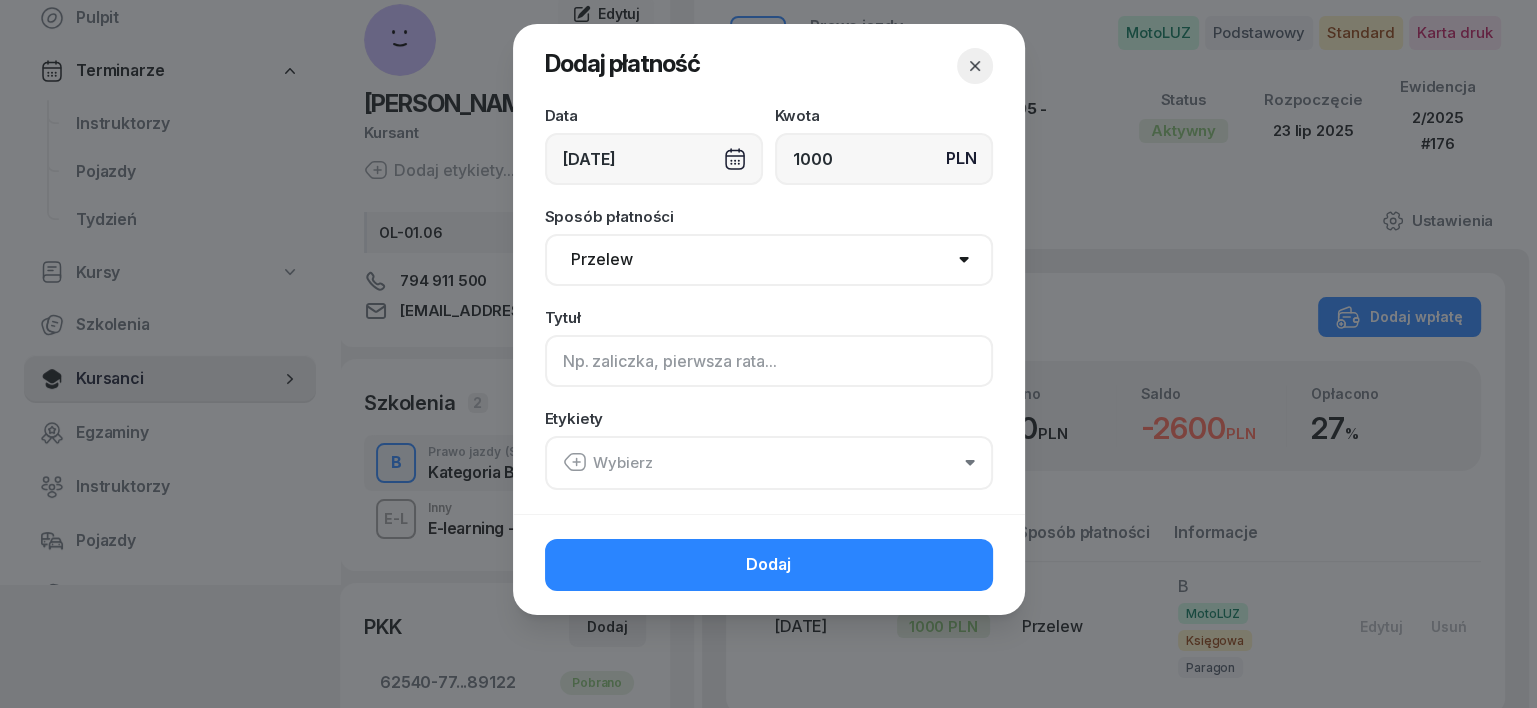 click 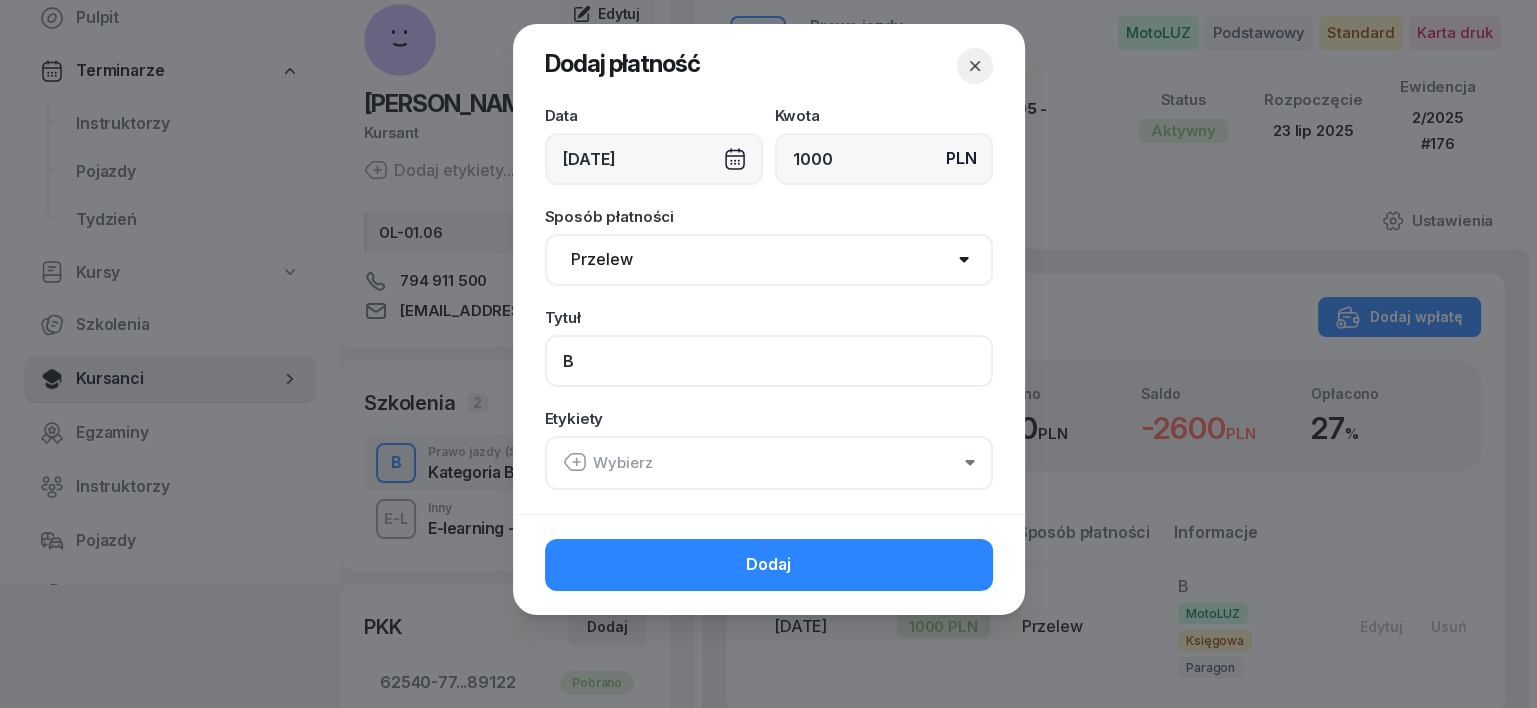 type on "B" 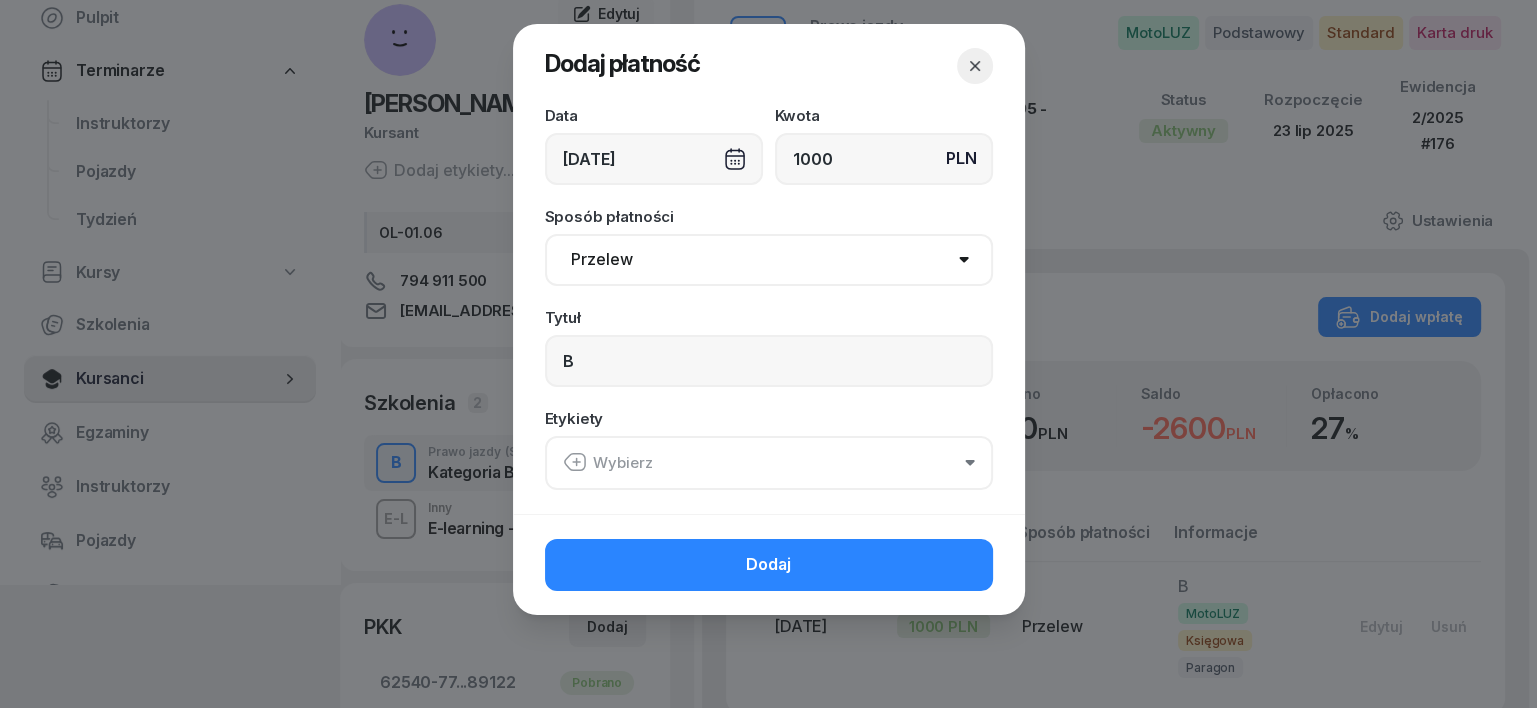 click 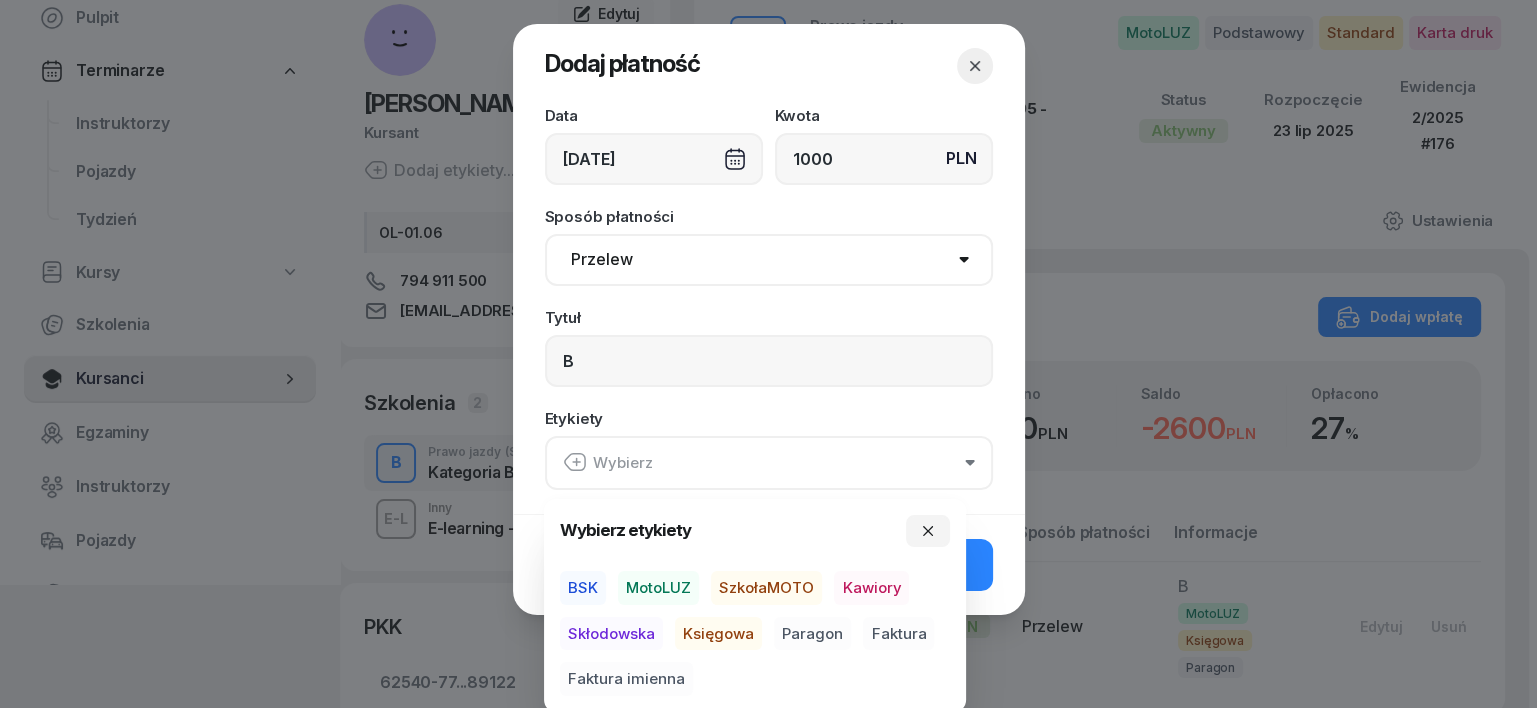click on "MotoLUZ" at bounding box center [658, 588] 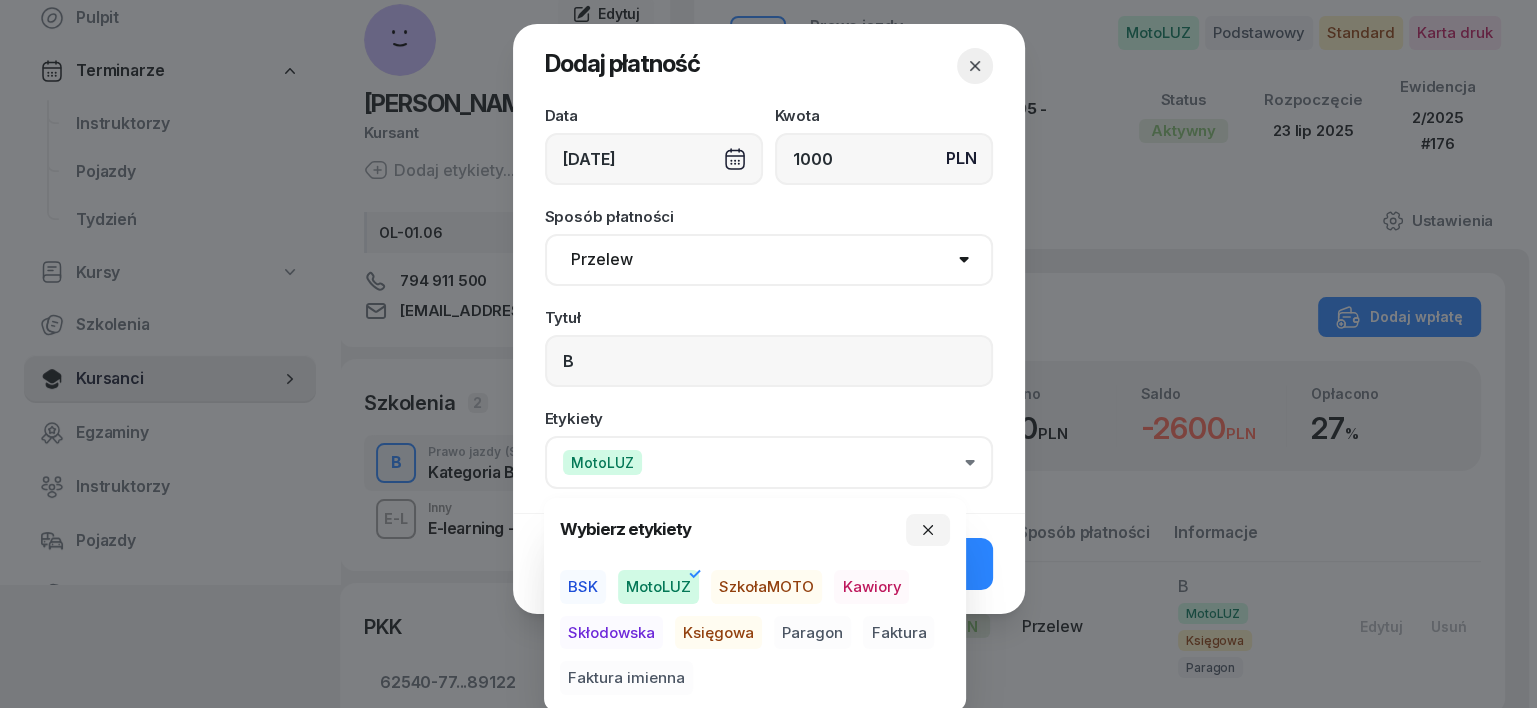 drag, startPoint x: 714, startPoint y: 636, endPoint x: 790, endPoint y: 648, distance: 76.941536 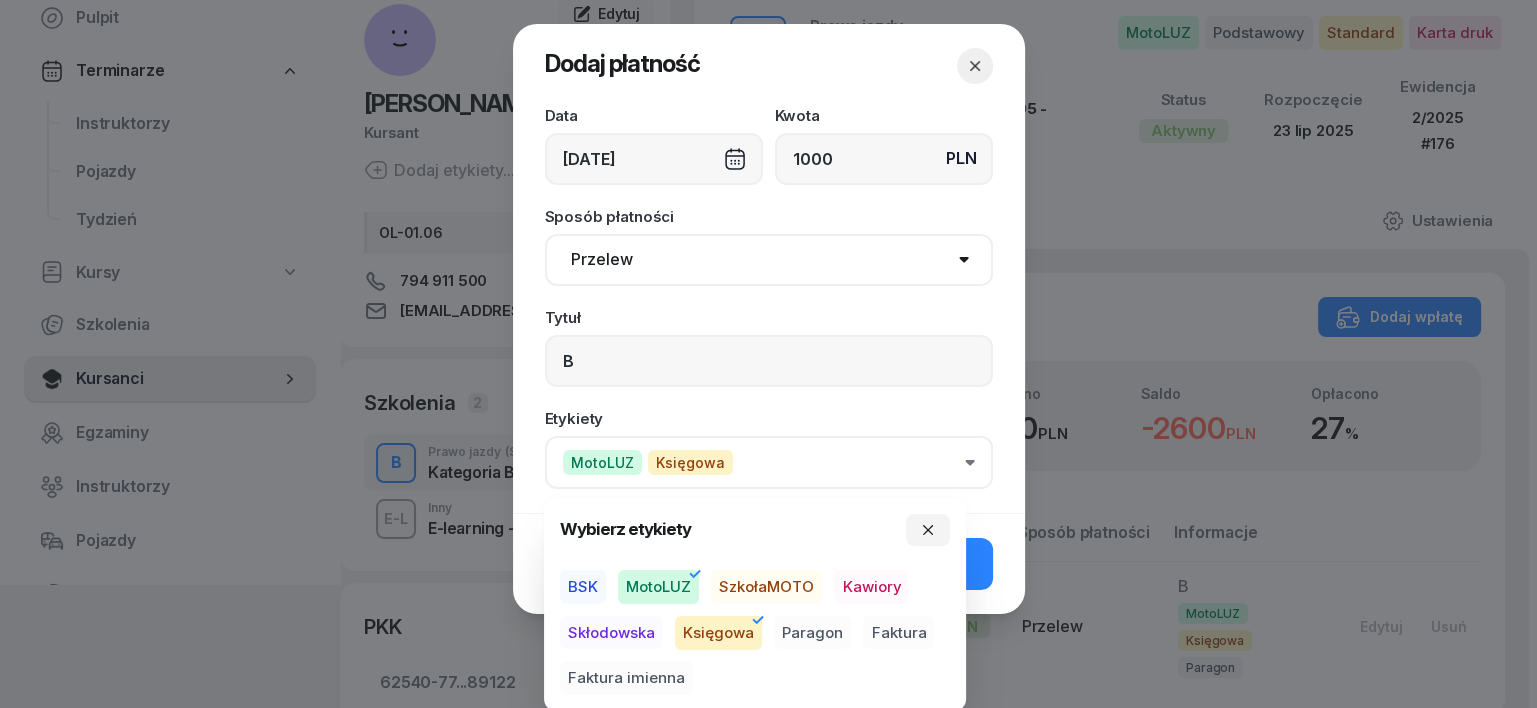 drag, startPoint x: 810, startPoint y: 633, endPoint x: 827, endPoint y: 631, distance: 17.117243 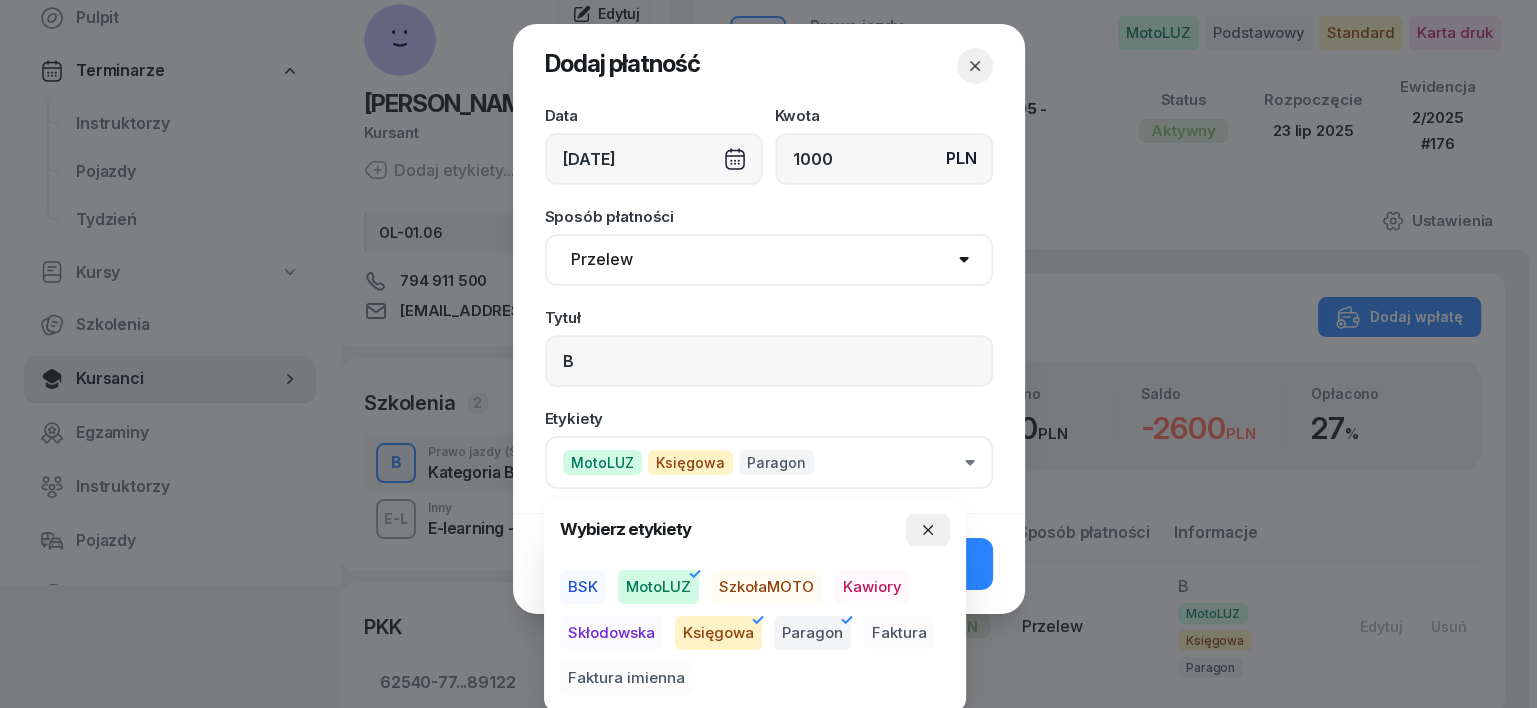 click 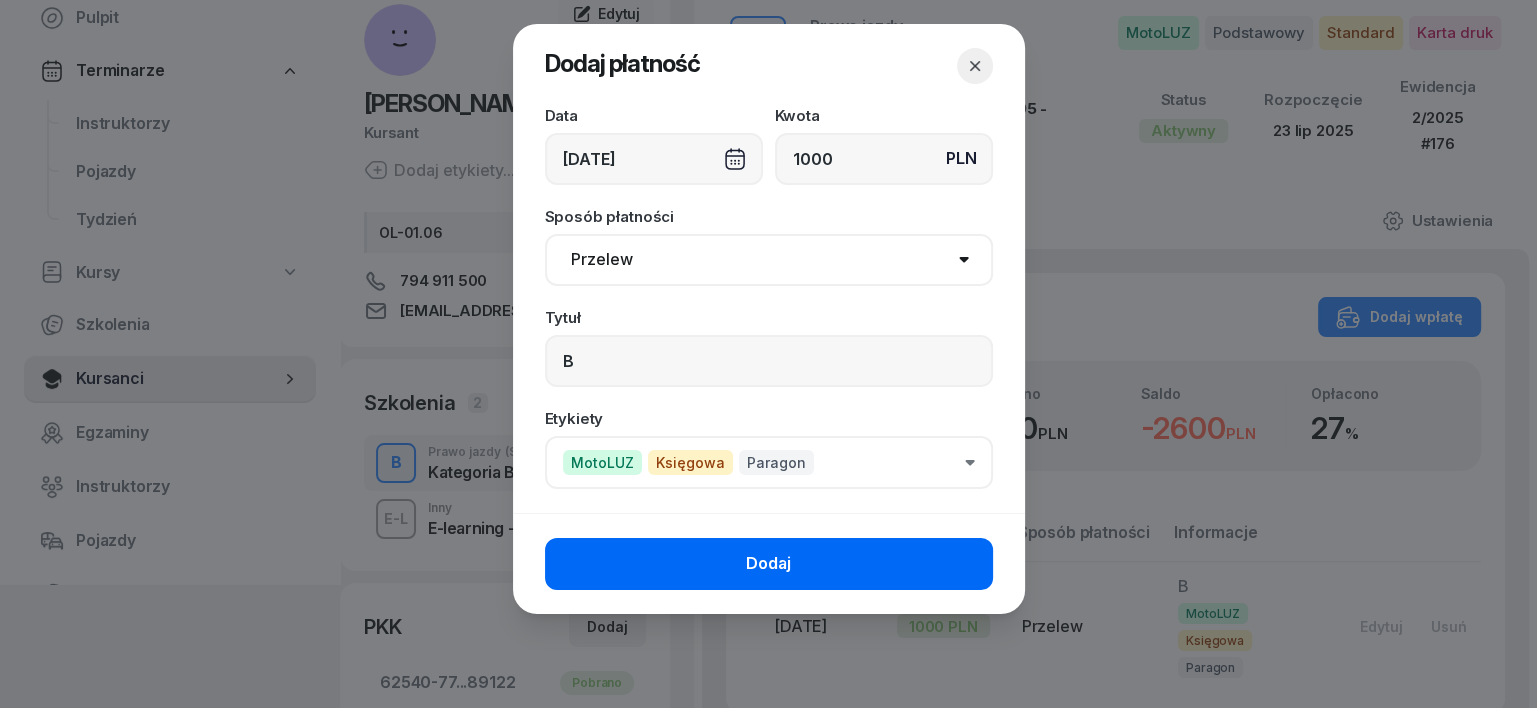 click on "Dodaj" 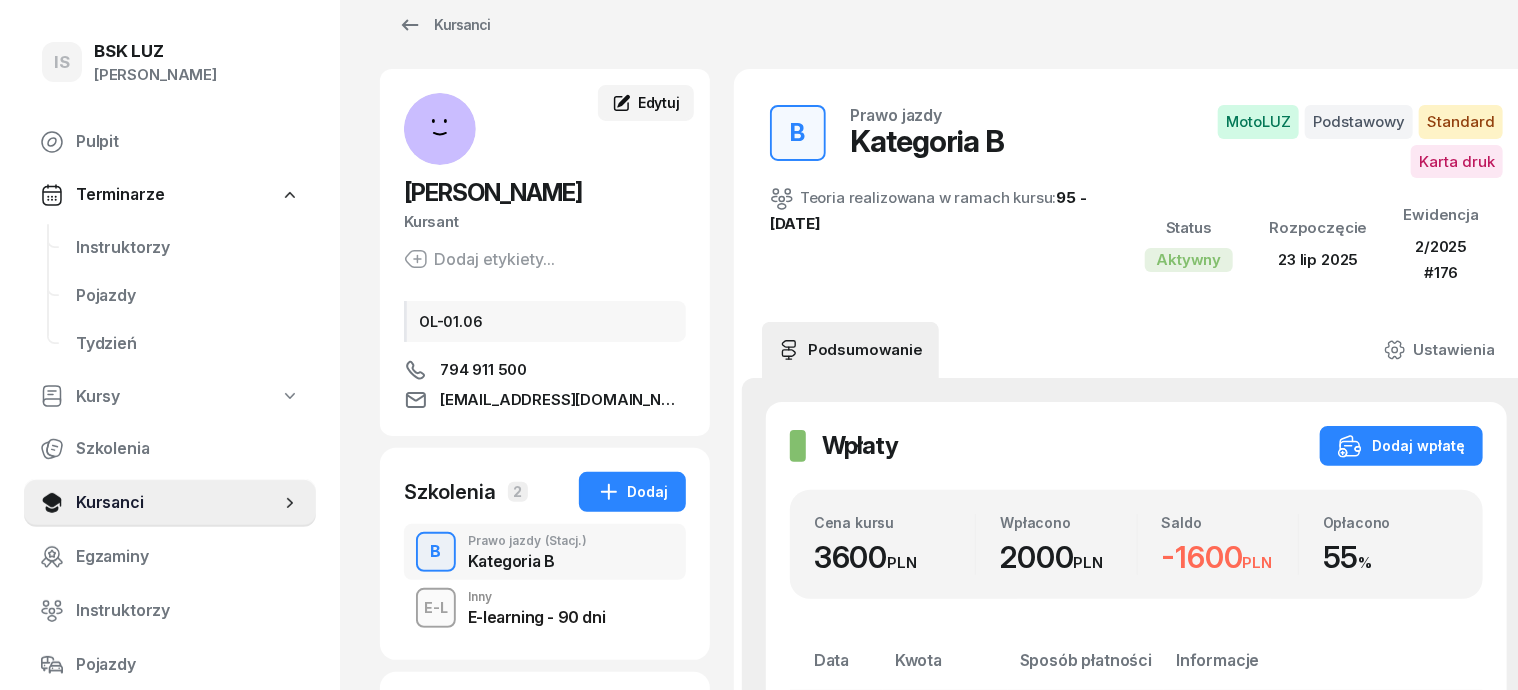 scroll, scrollTop: 0, scrollLeft: 0, axis: both 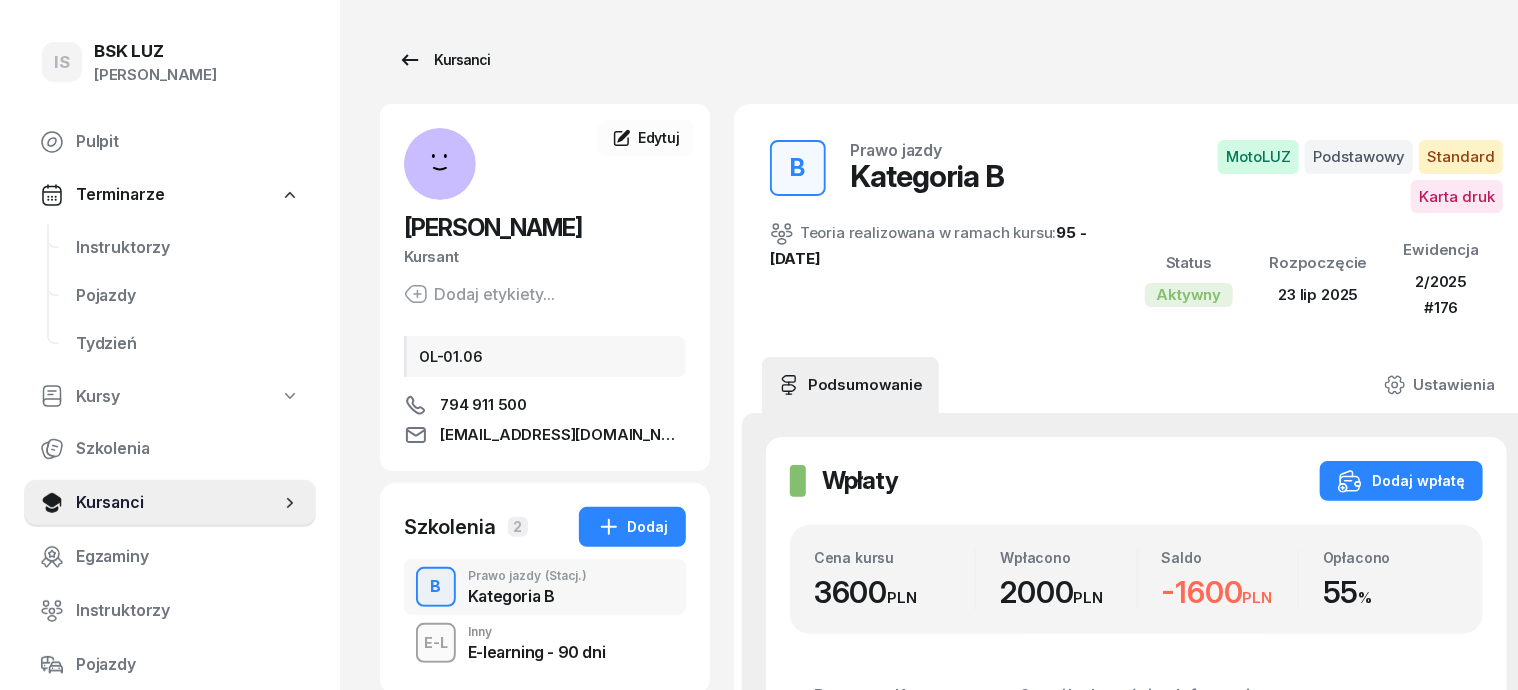 click on "Kursanci" at bounding box center [444, 60] 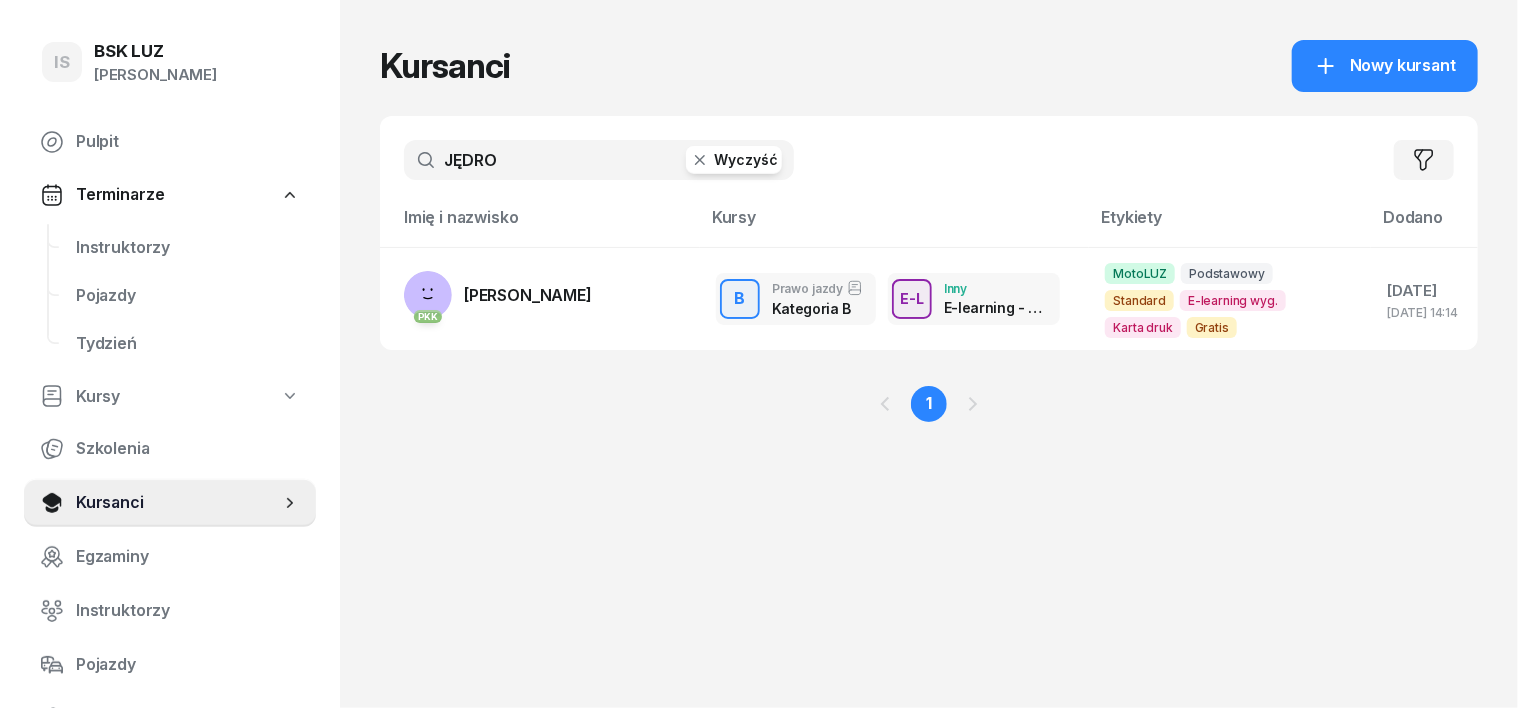 click 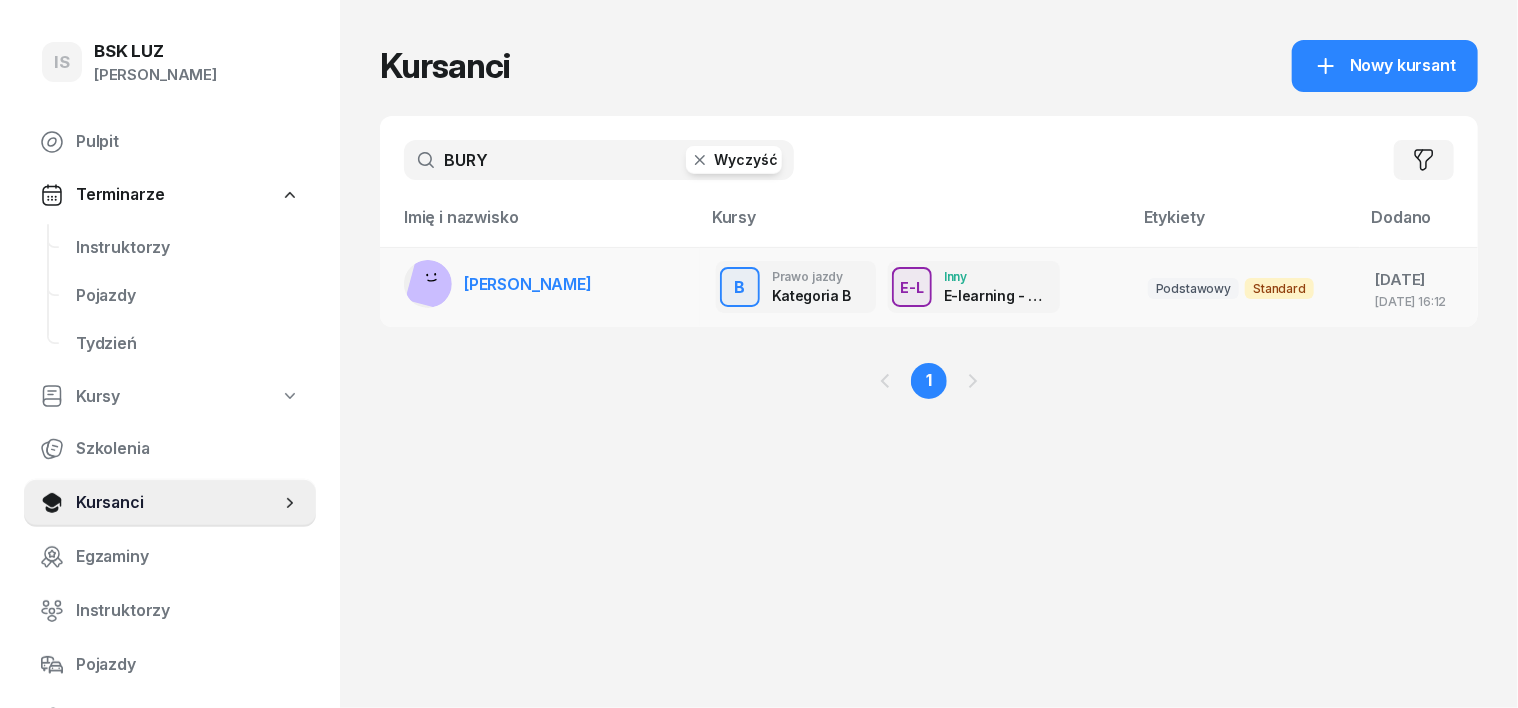 type on "BURY" 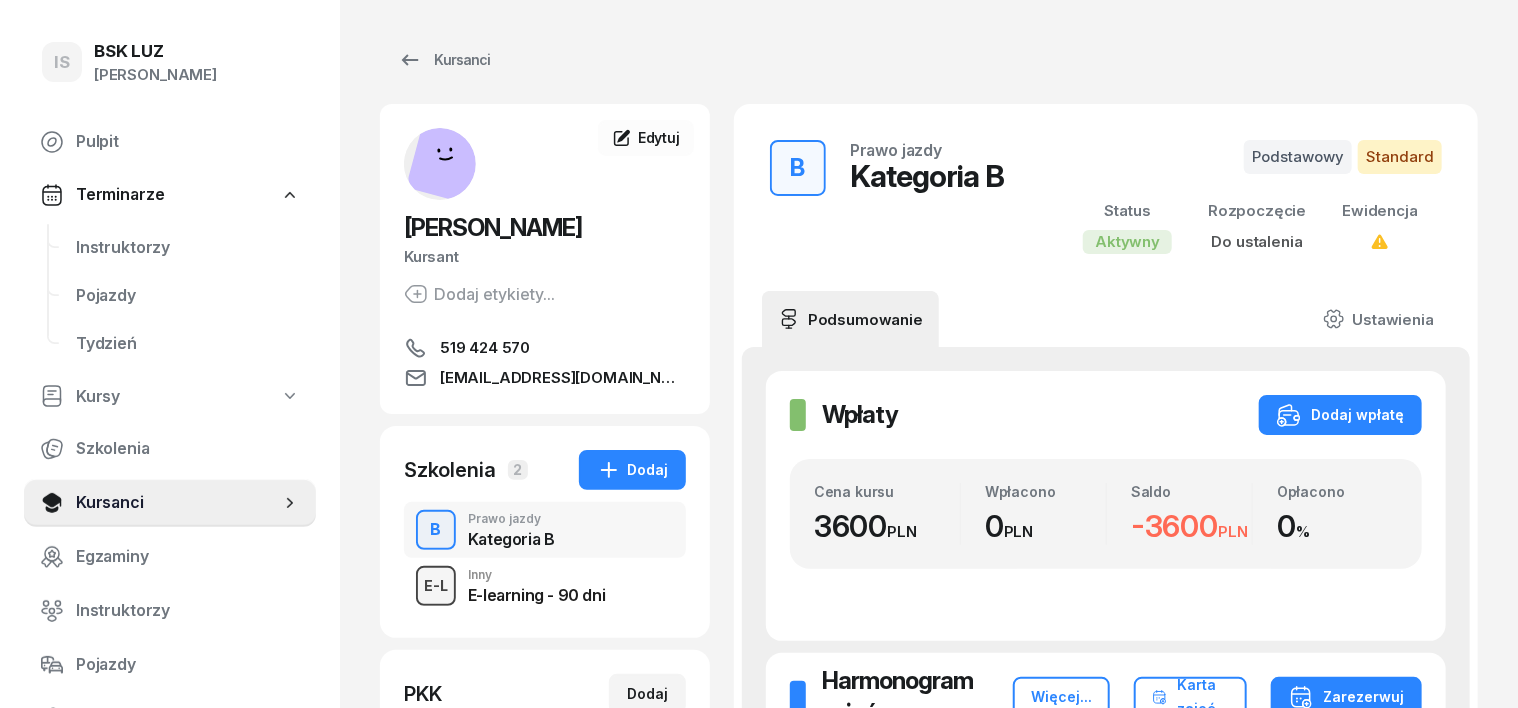 click on "E-L" at bounding box center [436, 585] 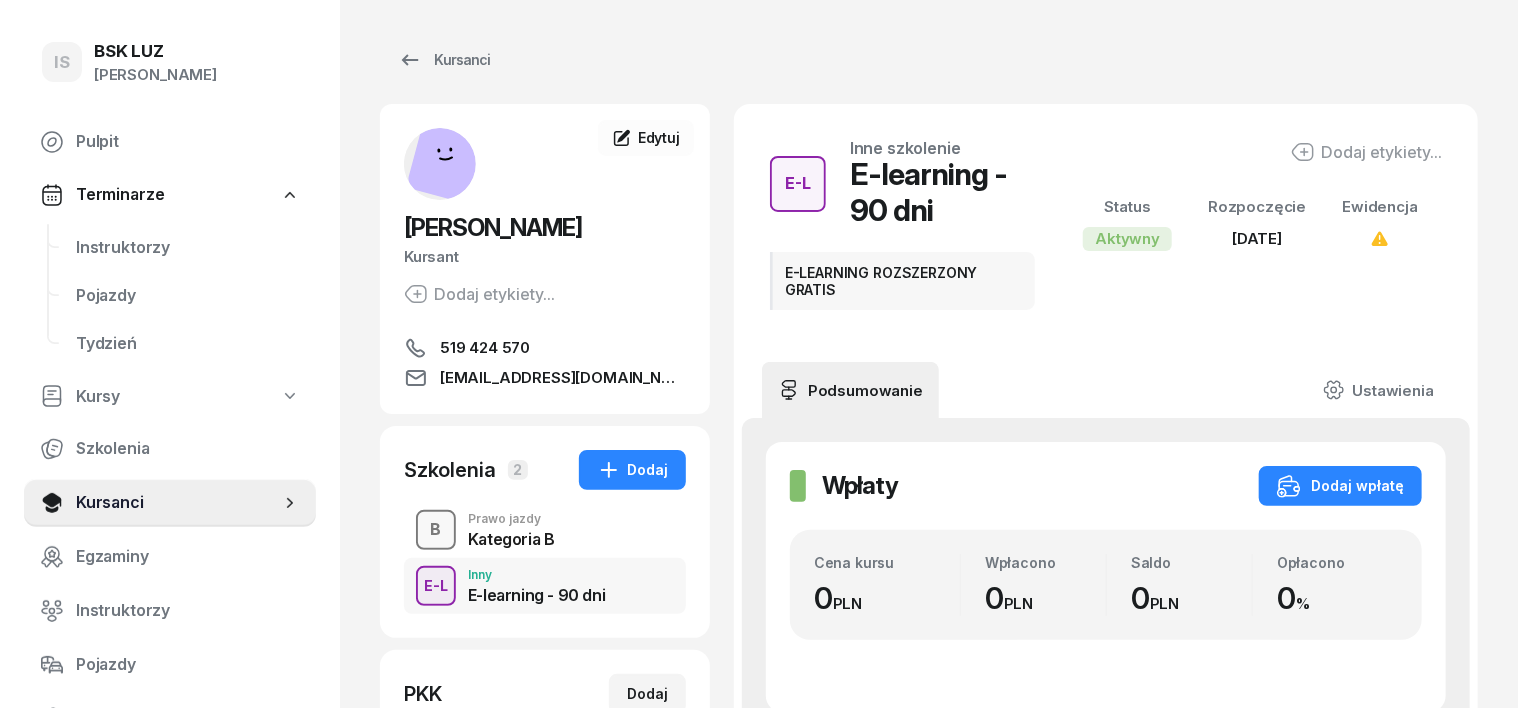 click on "B" at bounding box center (436, 530) 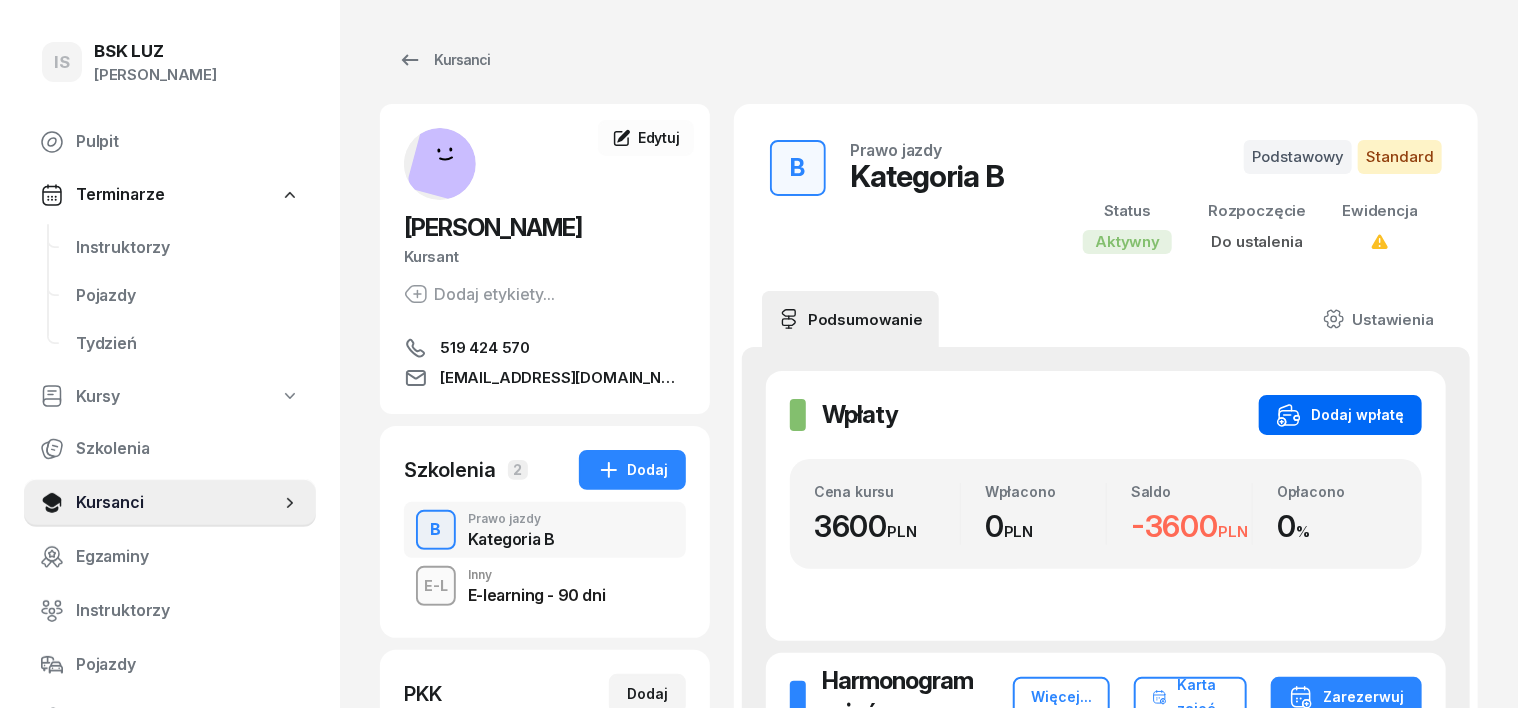 click on "Dodaj wpłatę" at bounding box center (1340, 415) 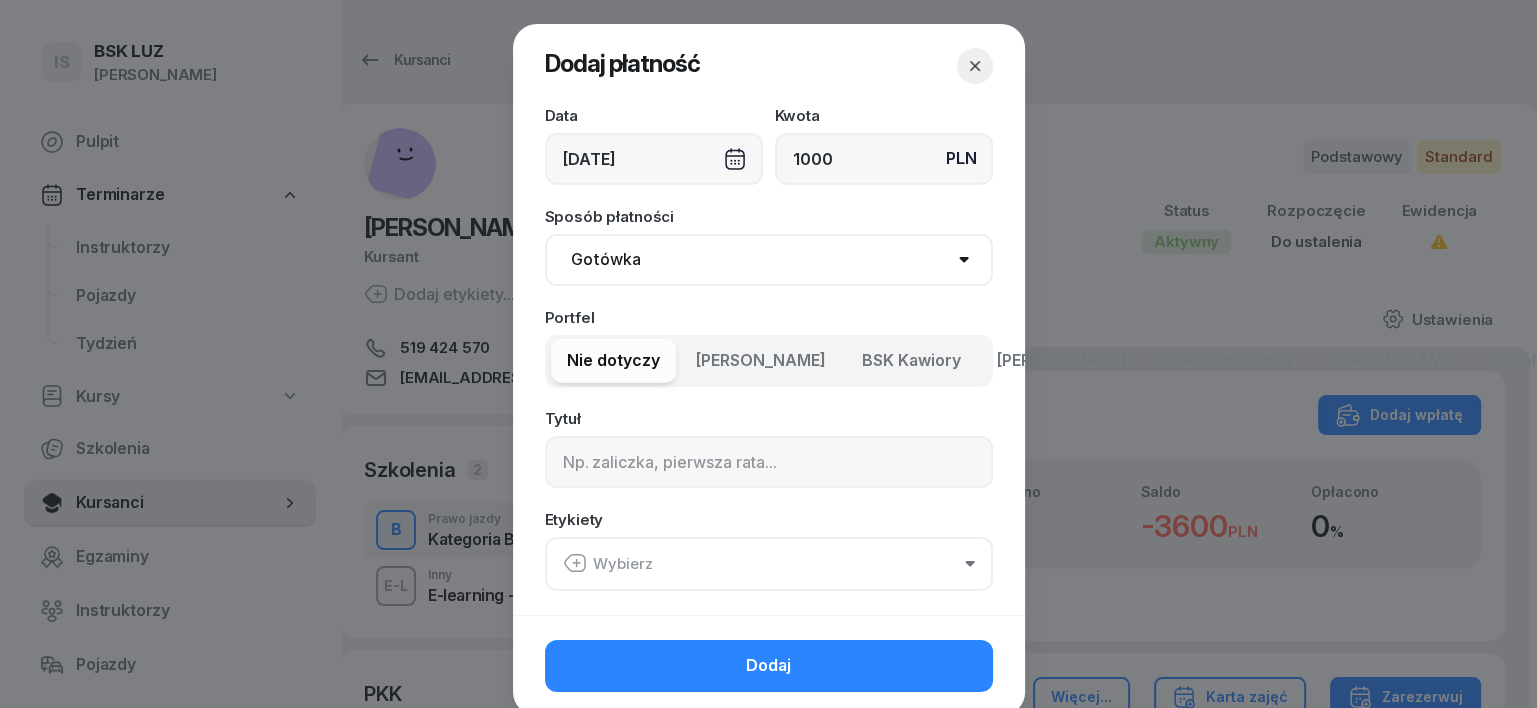 type on "1000" 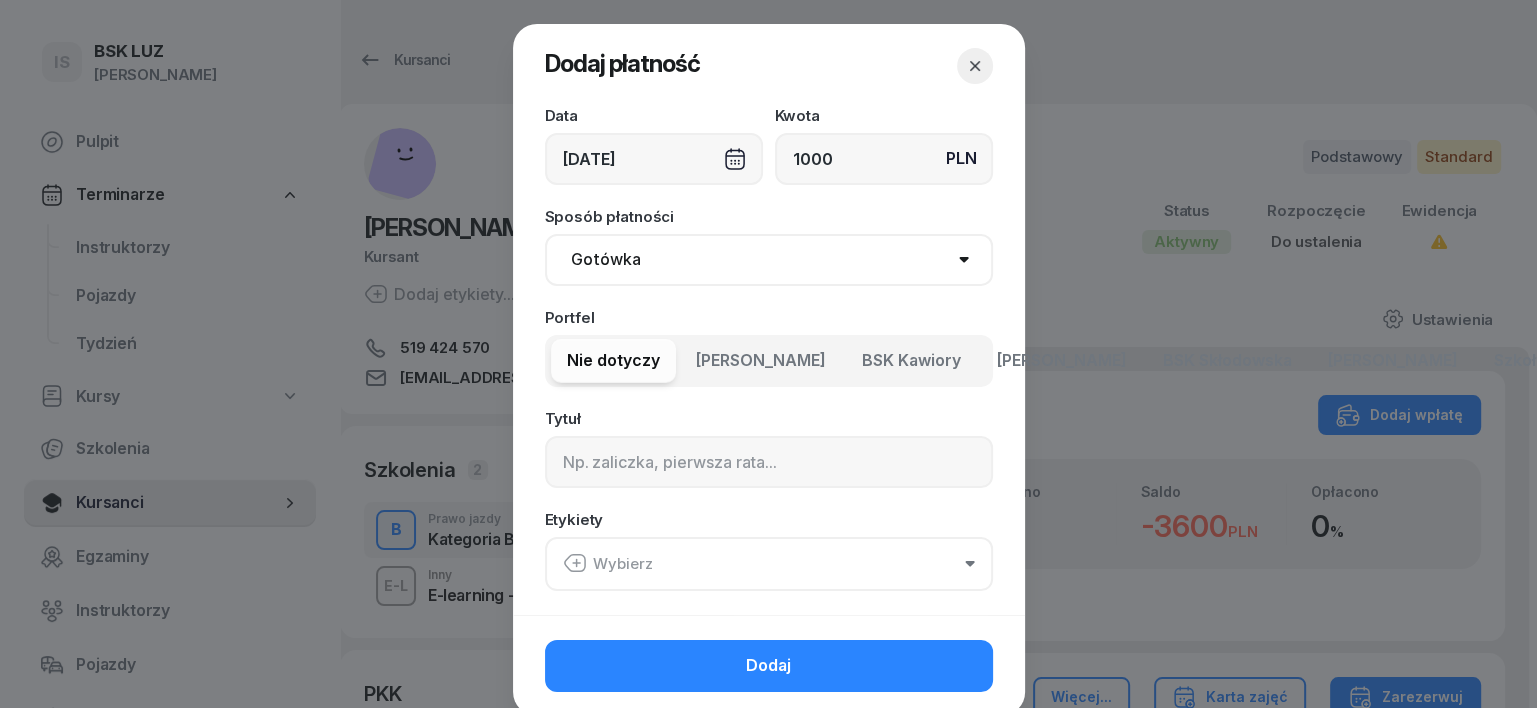 select on "transfer" 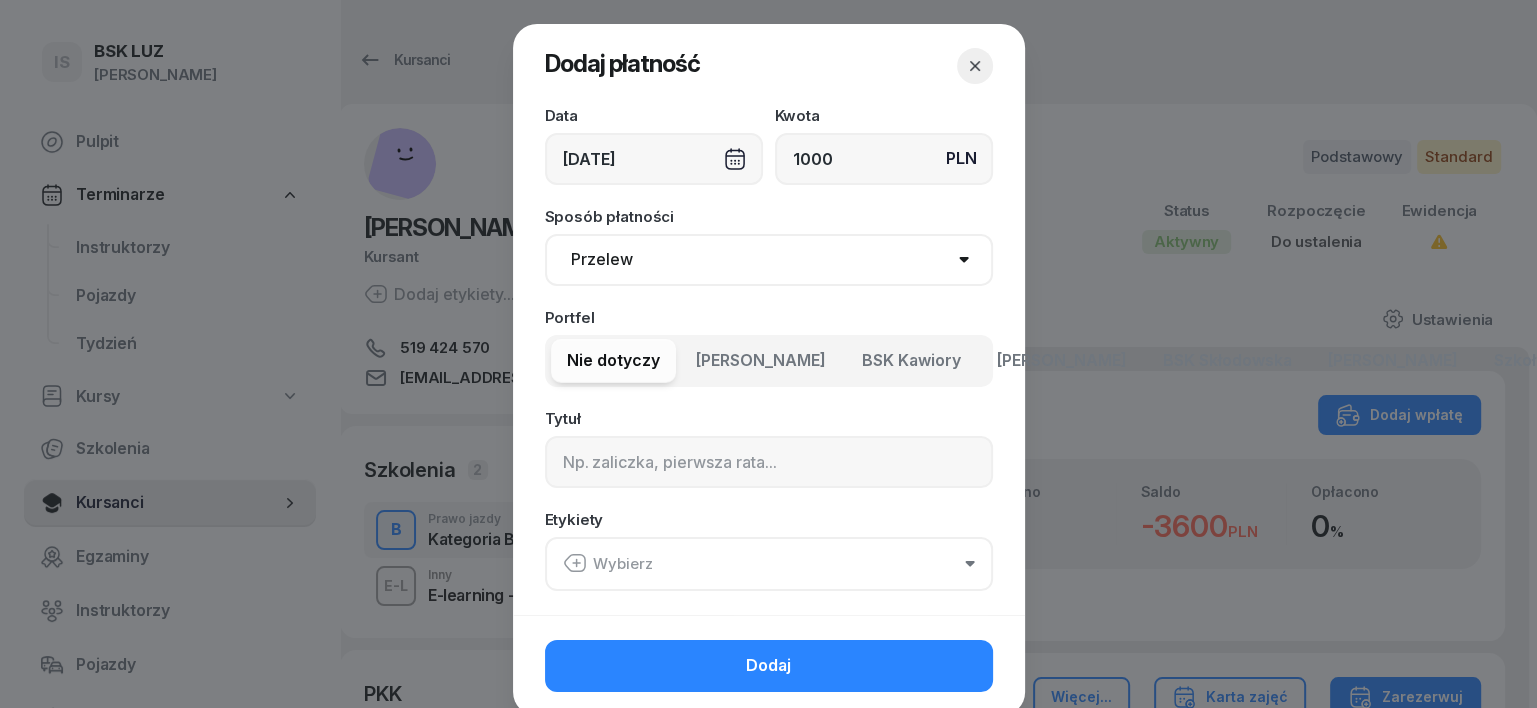 click on "Gotówka Karta Przelew Płatności online BLIK" at bounding box center (769, 260) 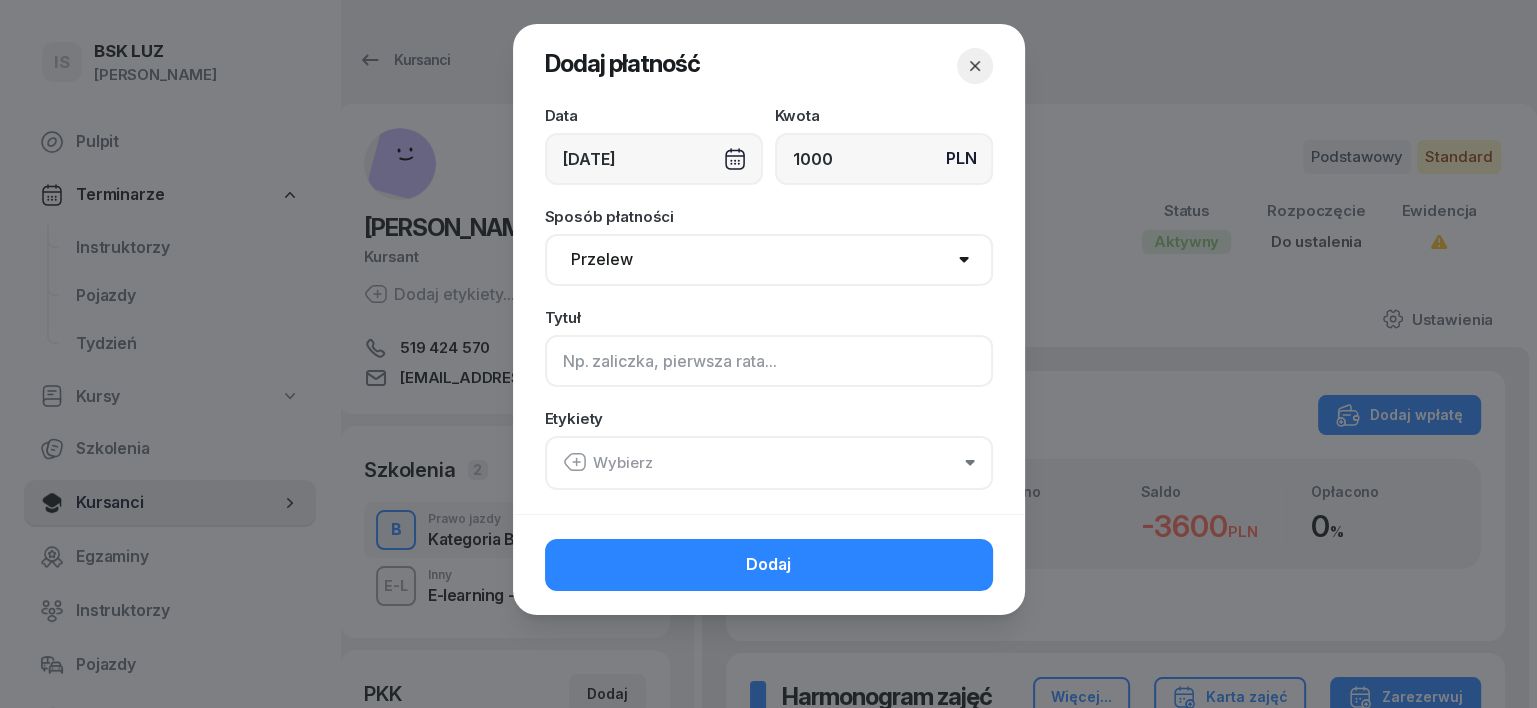 click 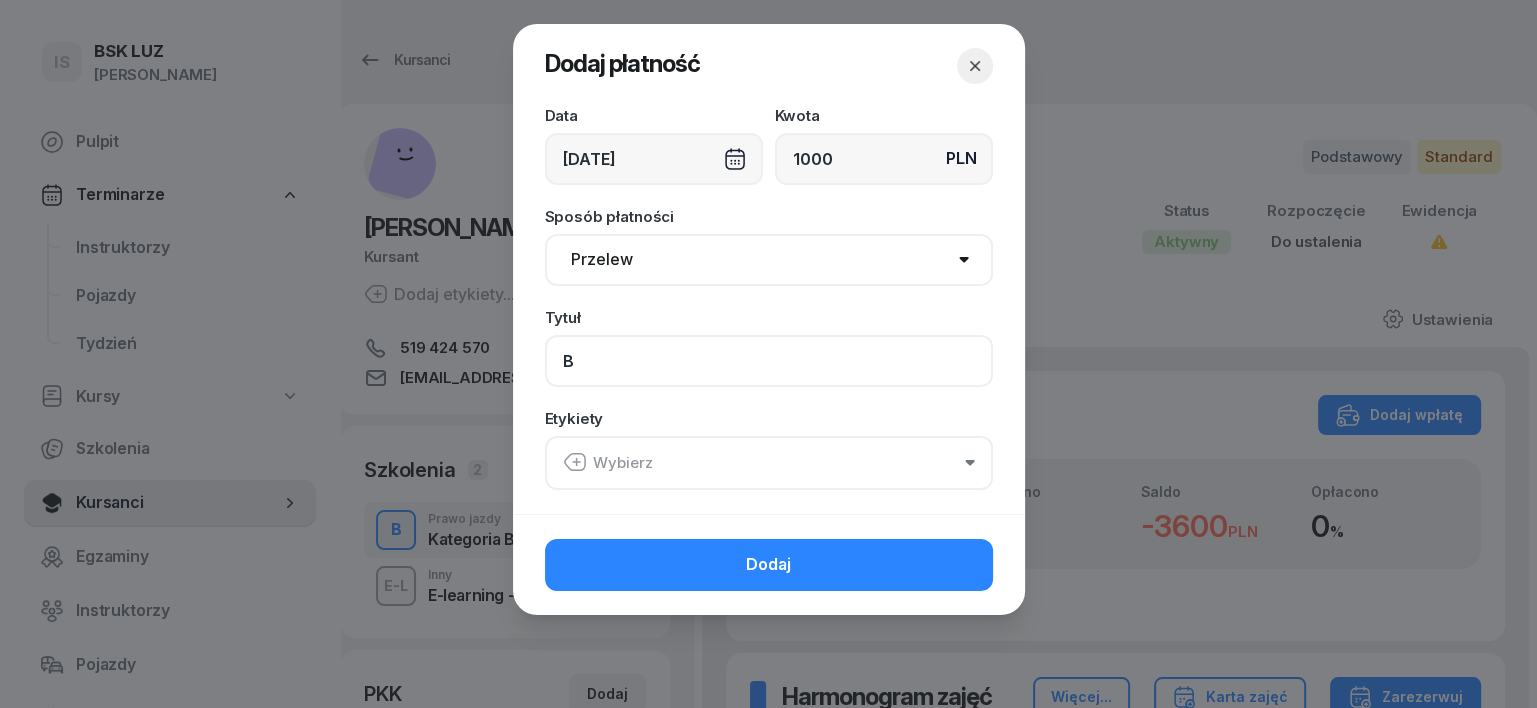 type on "B" 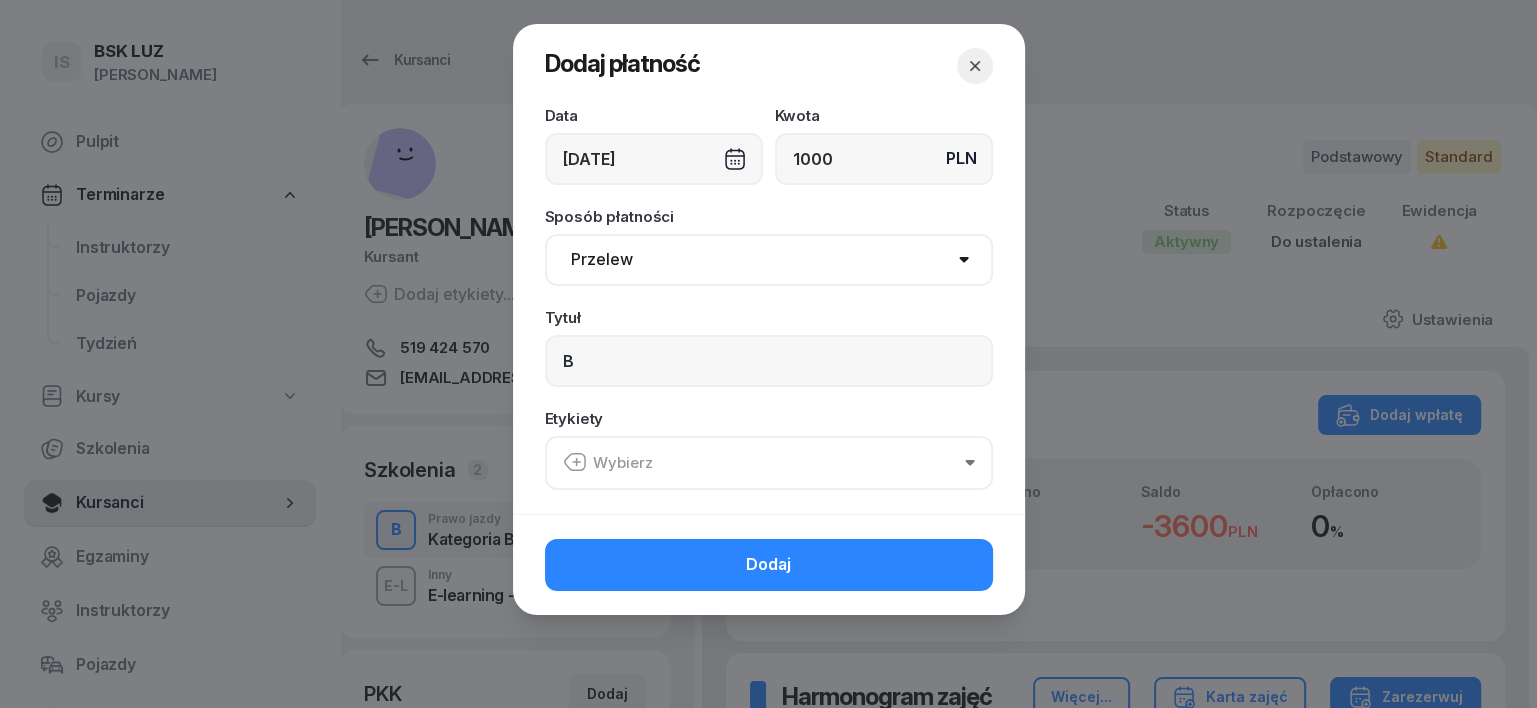 click 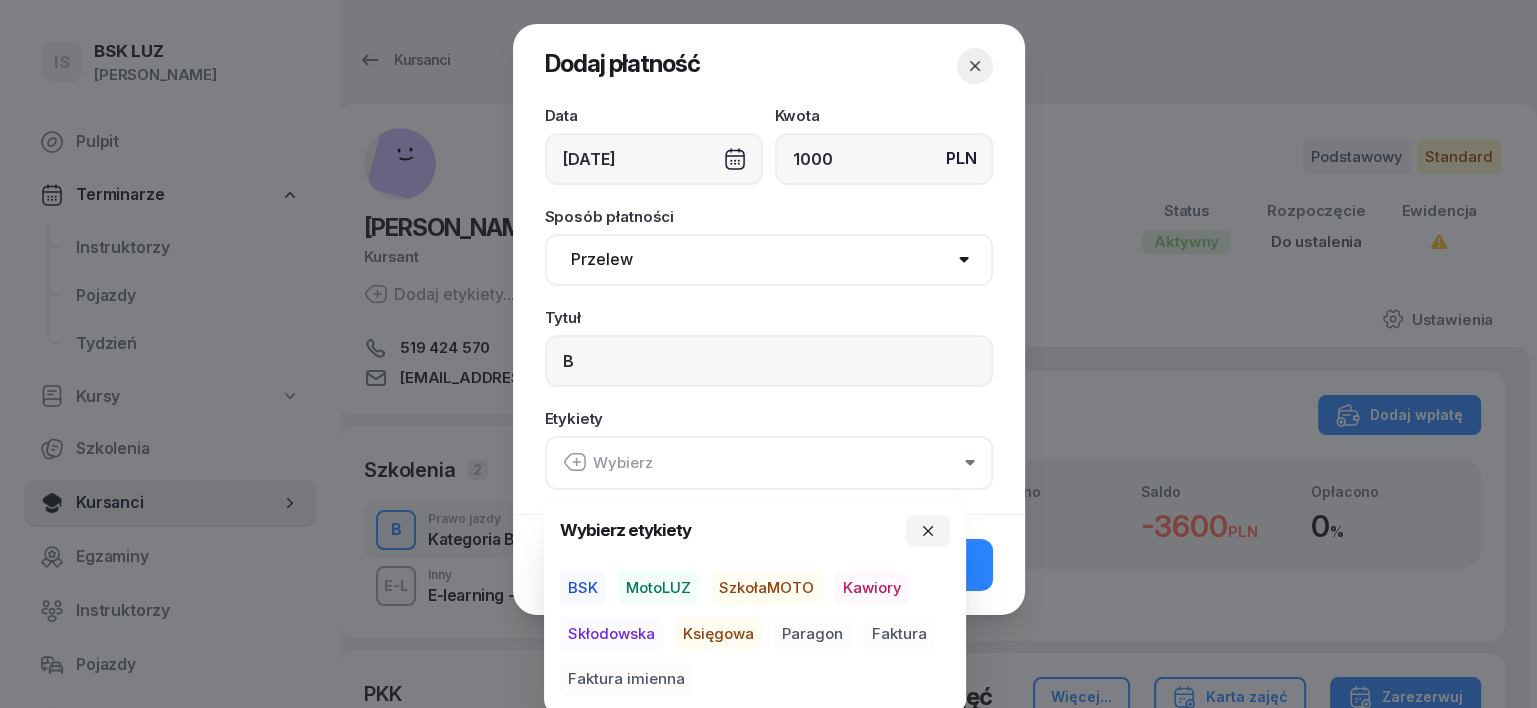 click on "MotoLUZ" at bounding box center [658, 588] 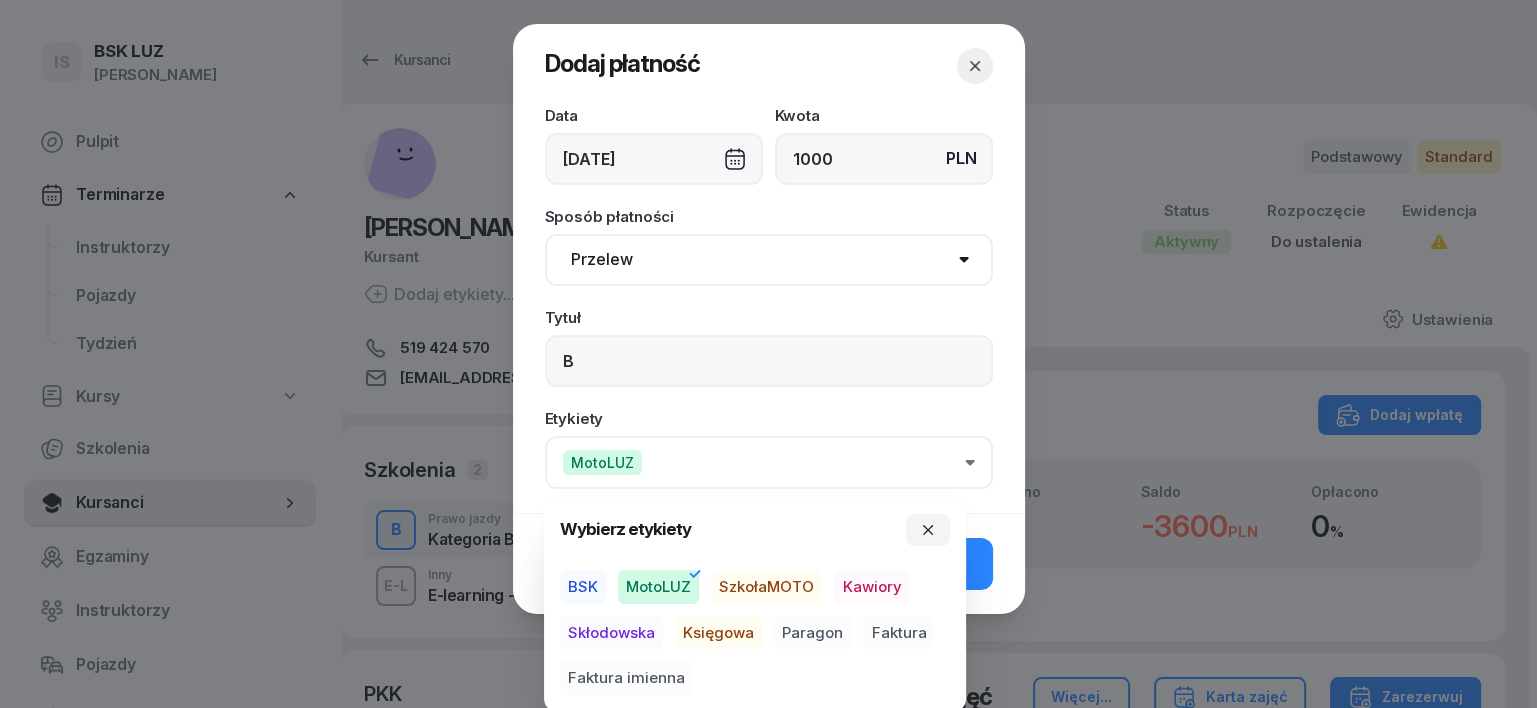 drag, startPoint x: 724, startPoint y: 629, endPoint x: 763, endPoint y: 650, distance: 44.294468 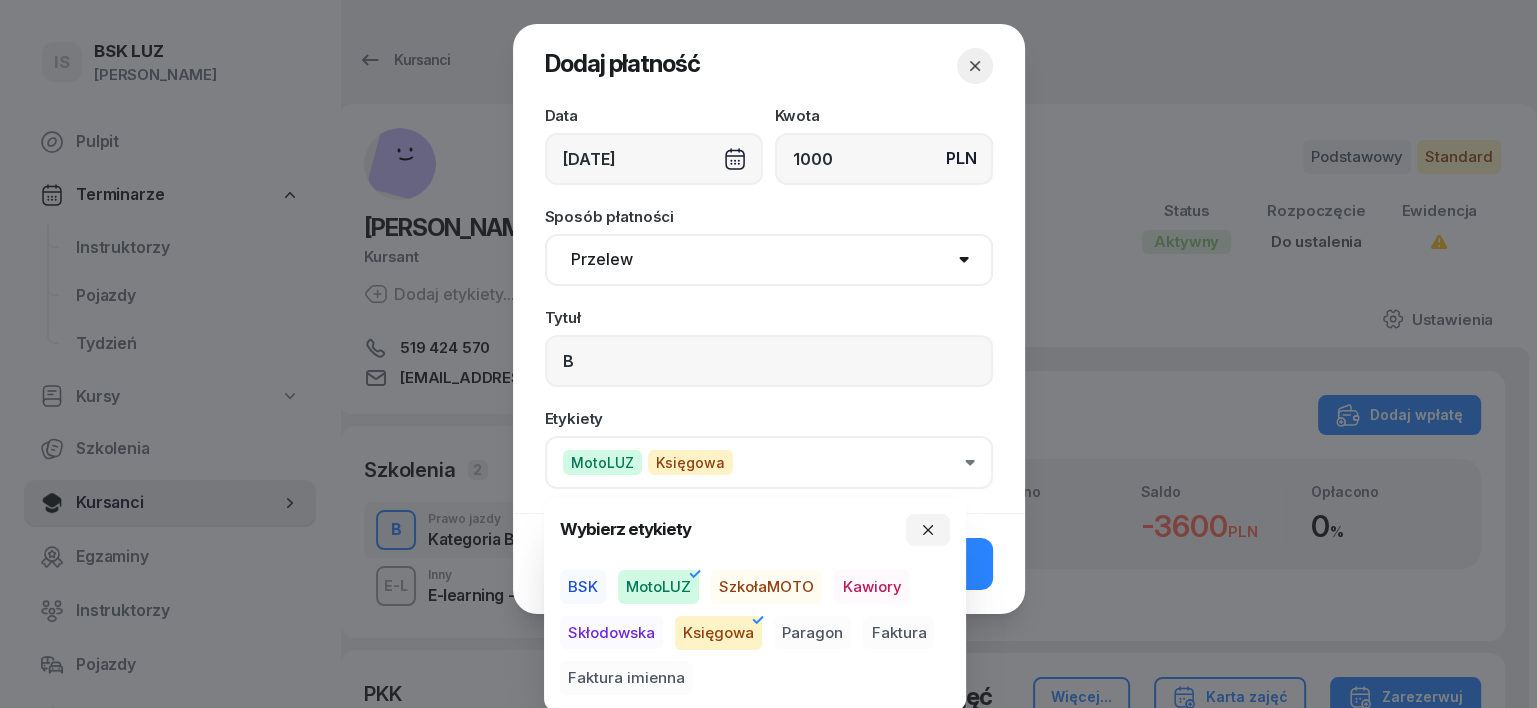 click on "Paragon" at bounding box center (812, 633) 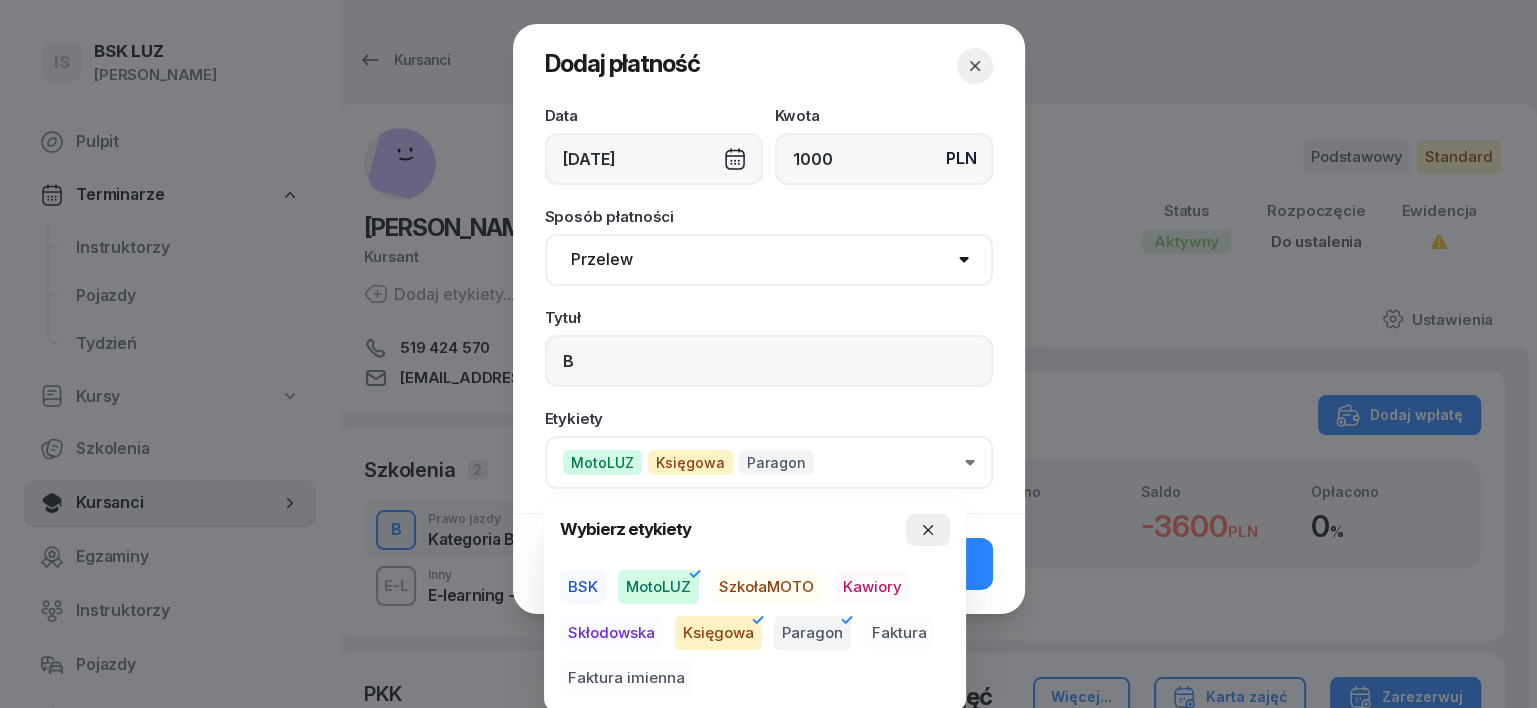 click 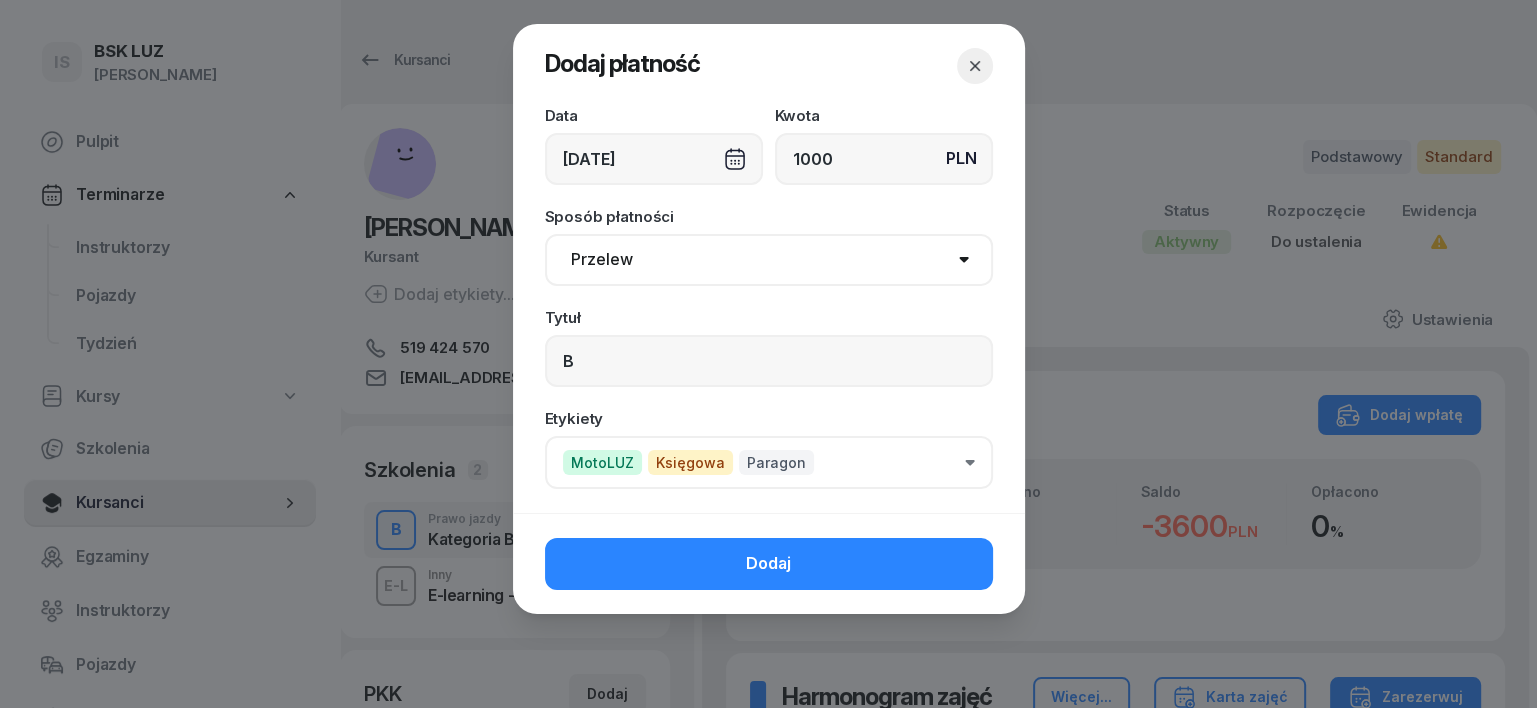 drag, startPoint x: 957, startPoint y: 566, endPoint x: 971, endPoint y: 559, distance: 15.652476 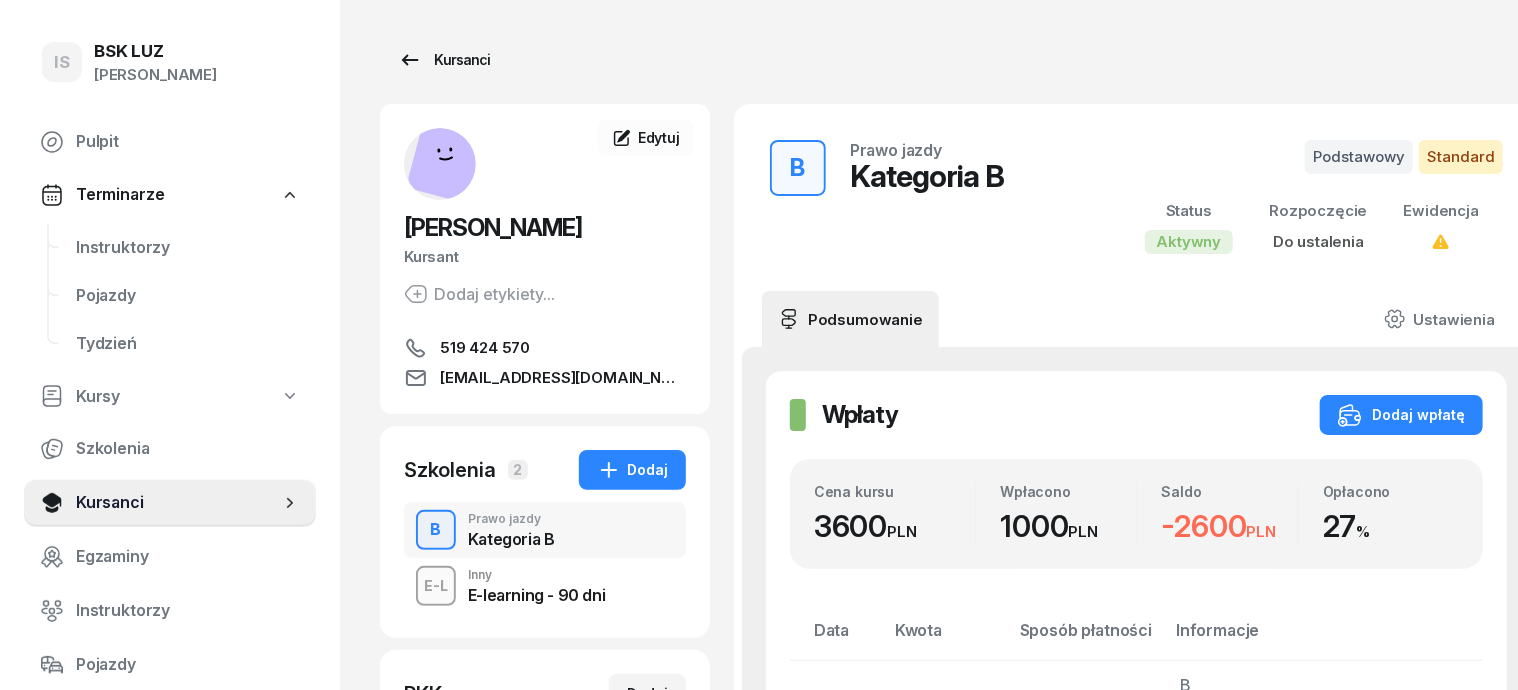 click on "Kursanci" at bounding box center (444, 60) 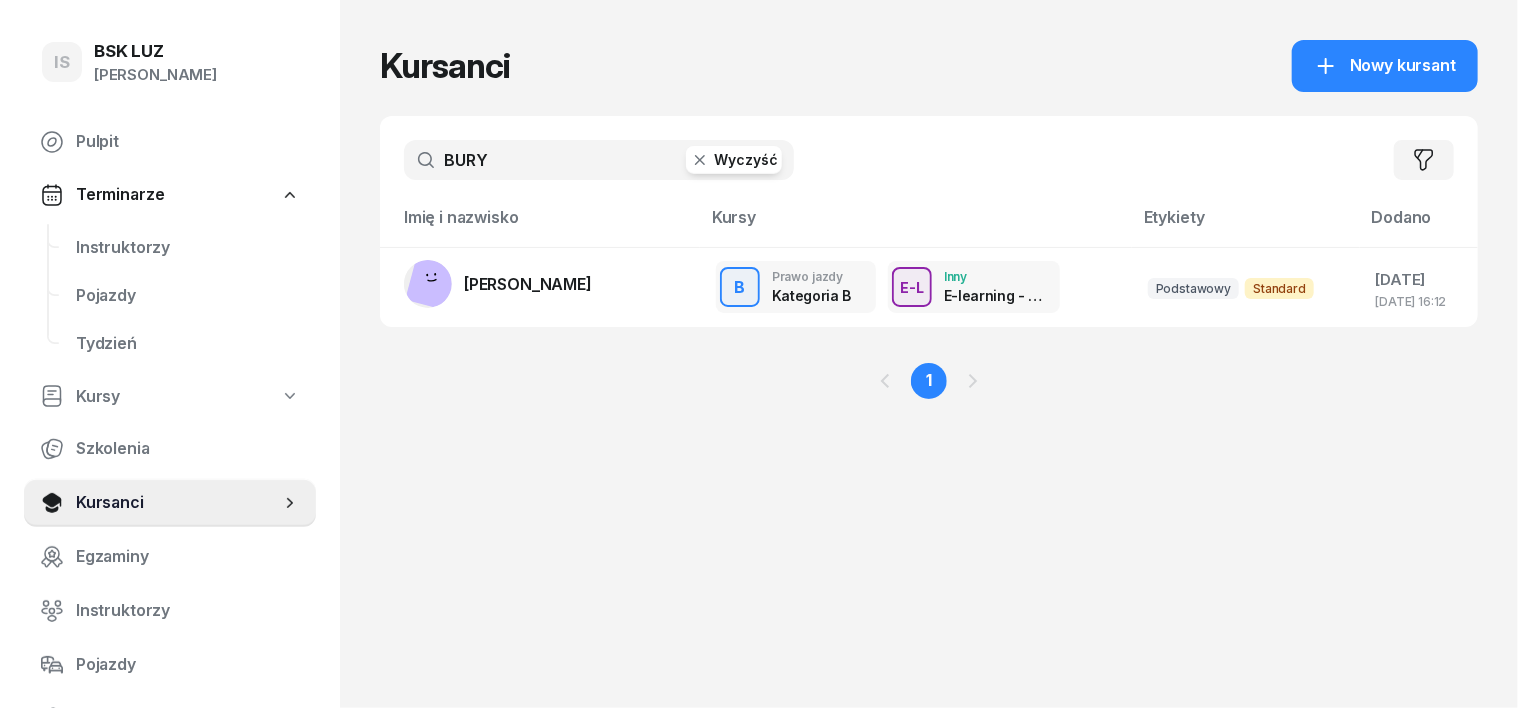 click 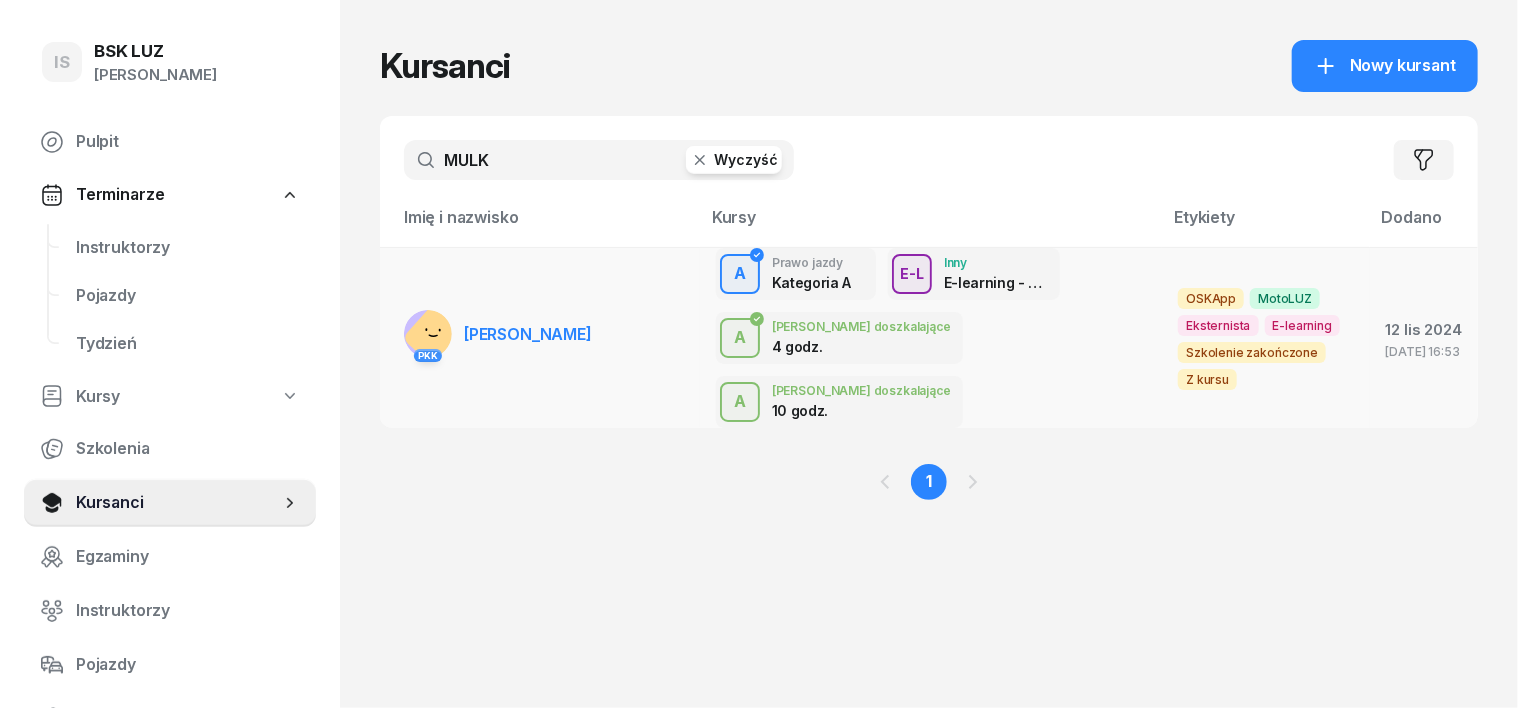 type on "MULK" 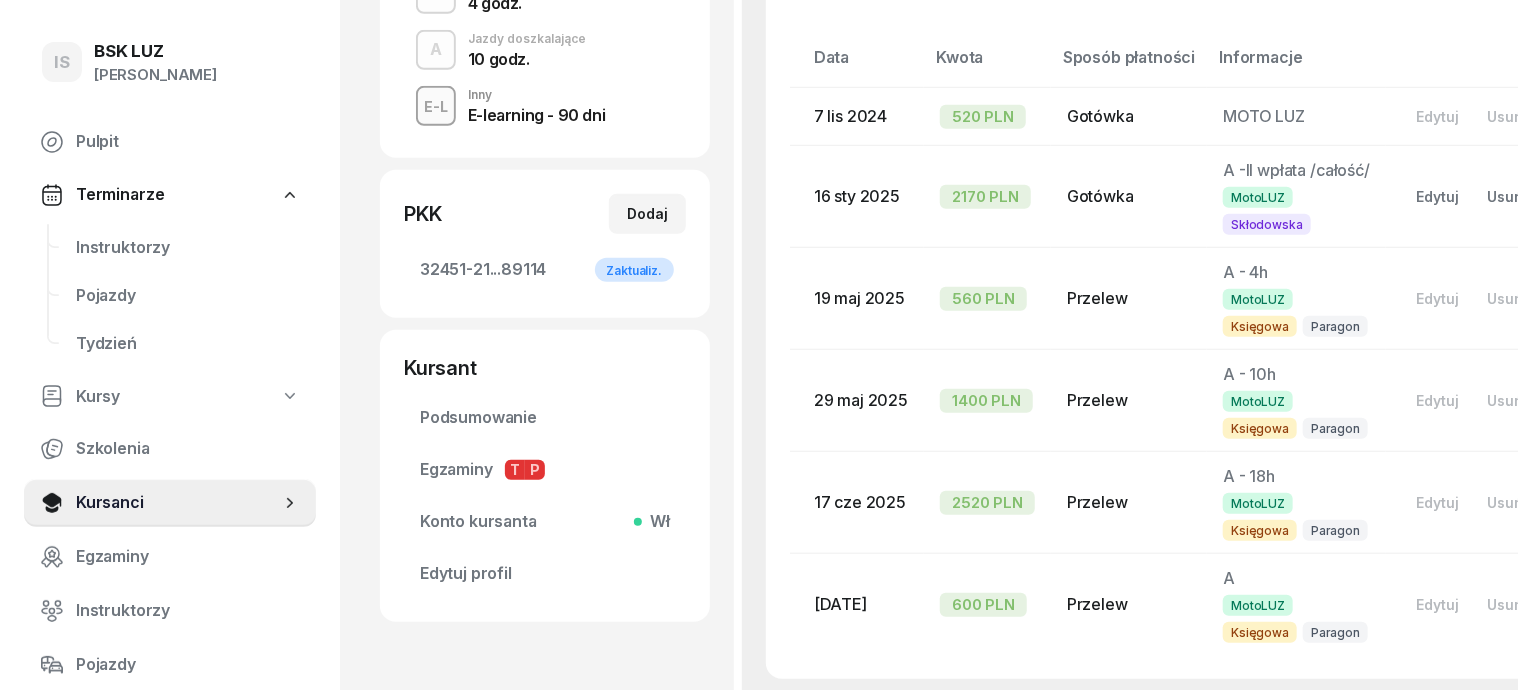 scroll, scrollTop: 375, scrollLeft: 0, axis: vertical 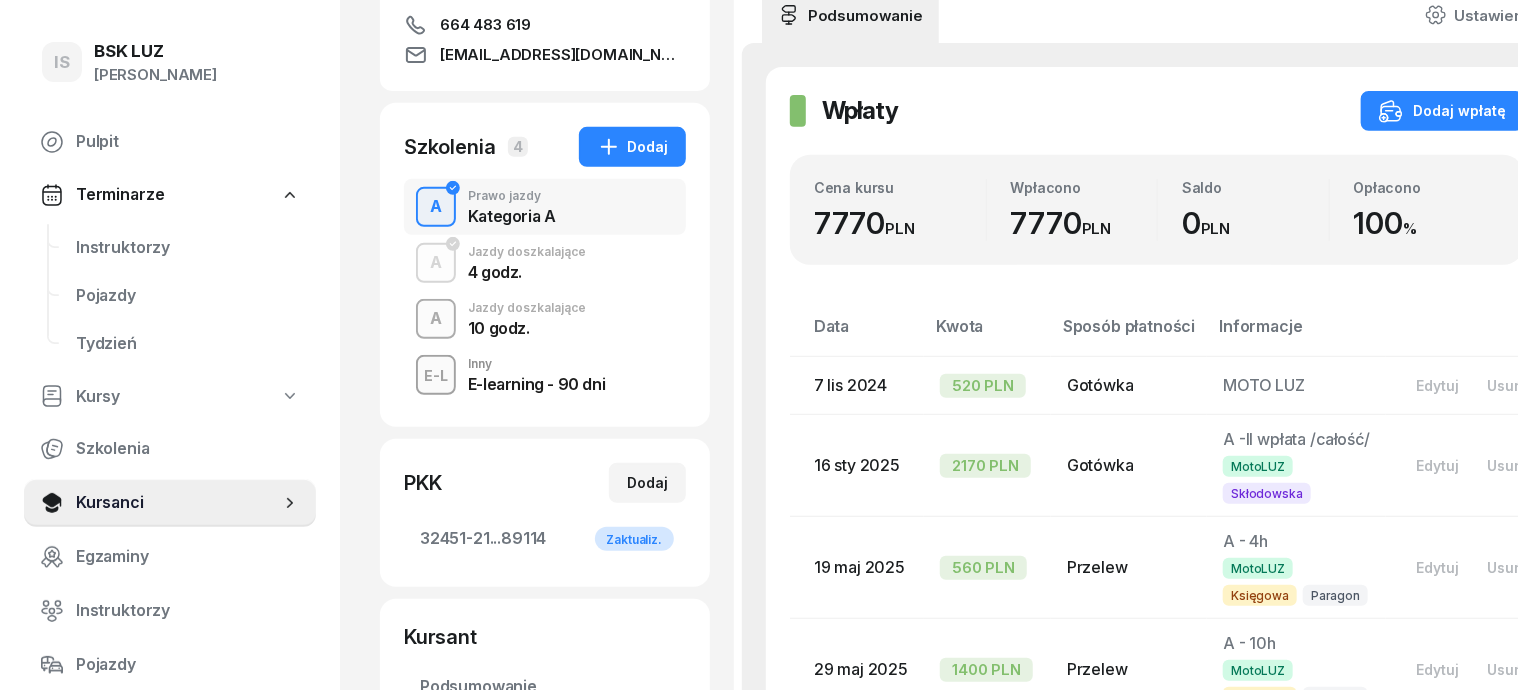 click on "A" at bounding box center (436, 319) 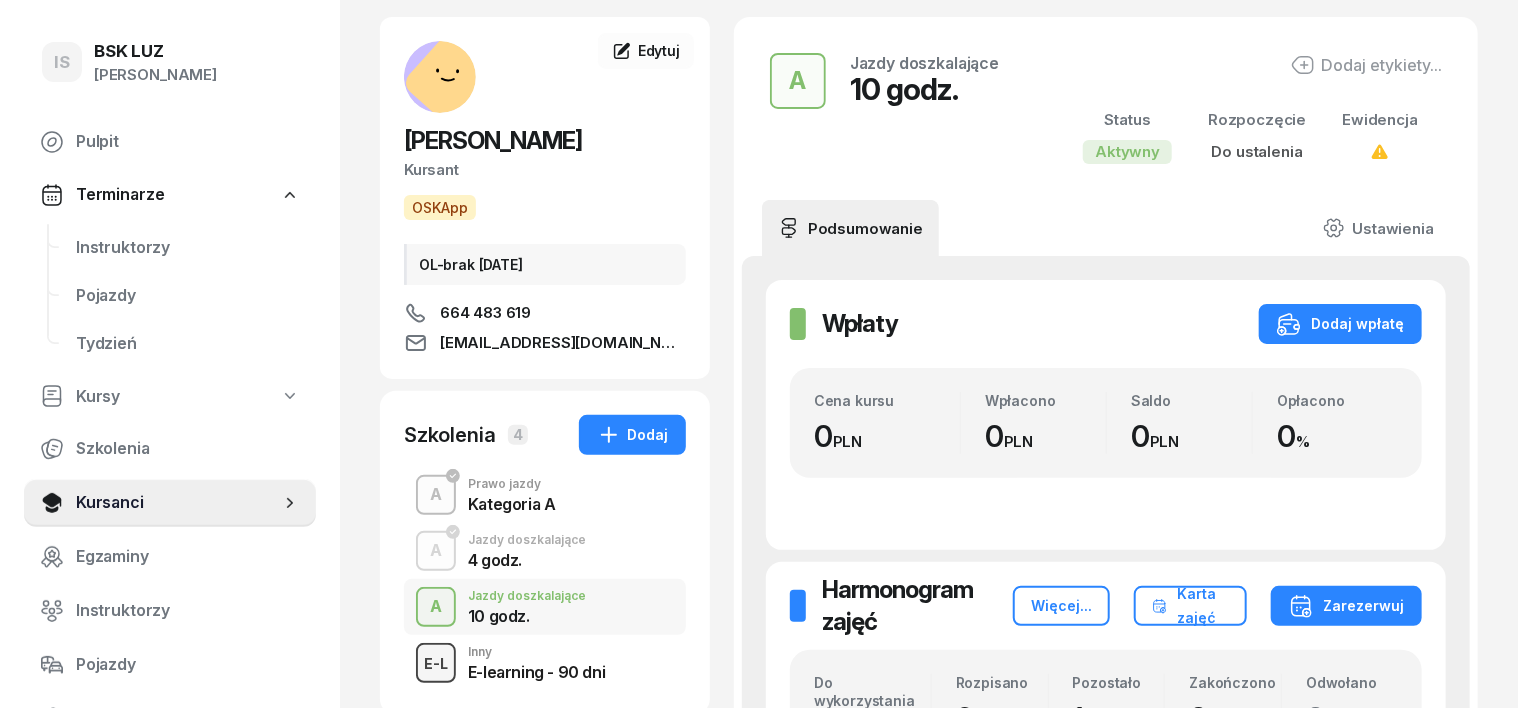 scroll, scrollTop: 124, scrollLeft: 0, axis: vertical 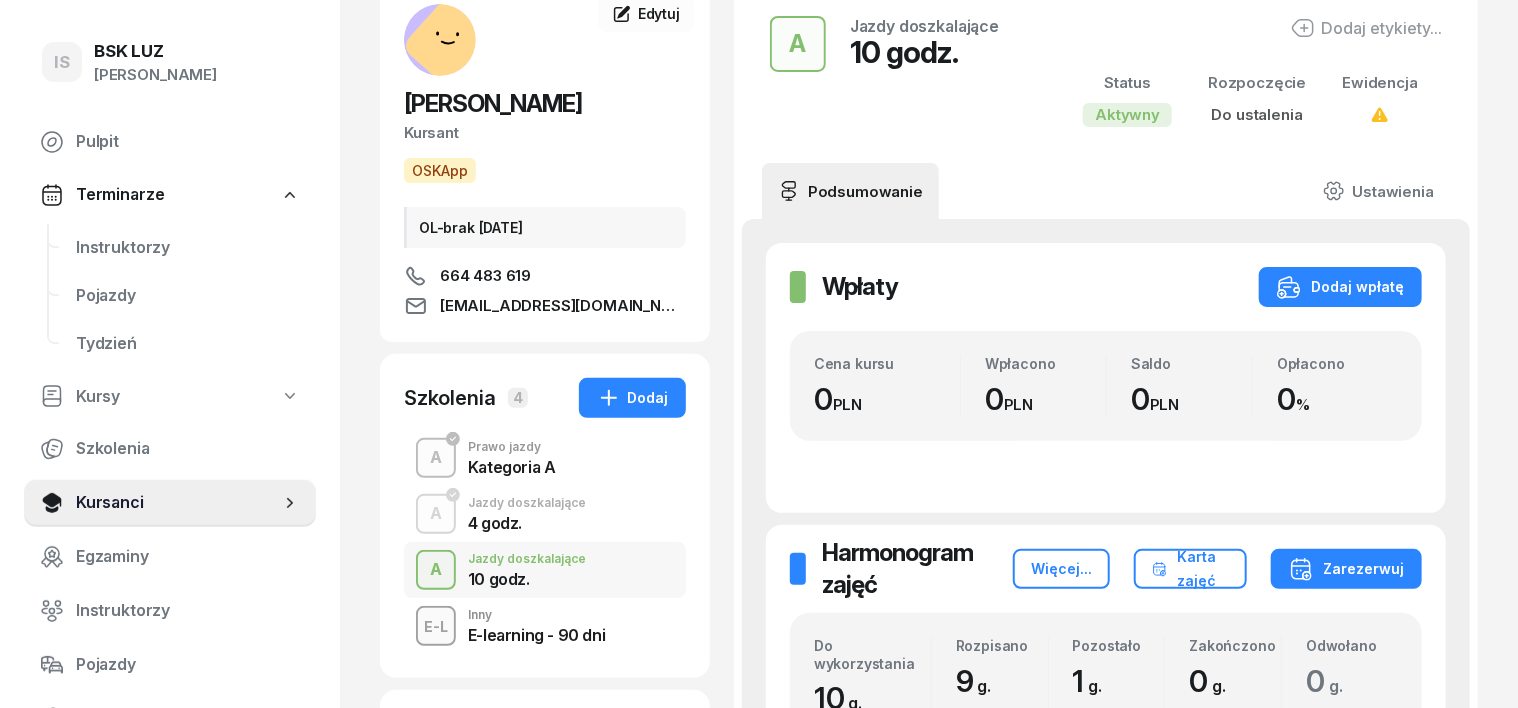 click on "A" at bounding box center (436, 570) 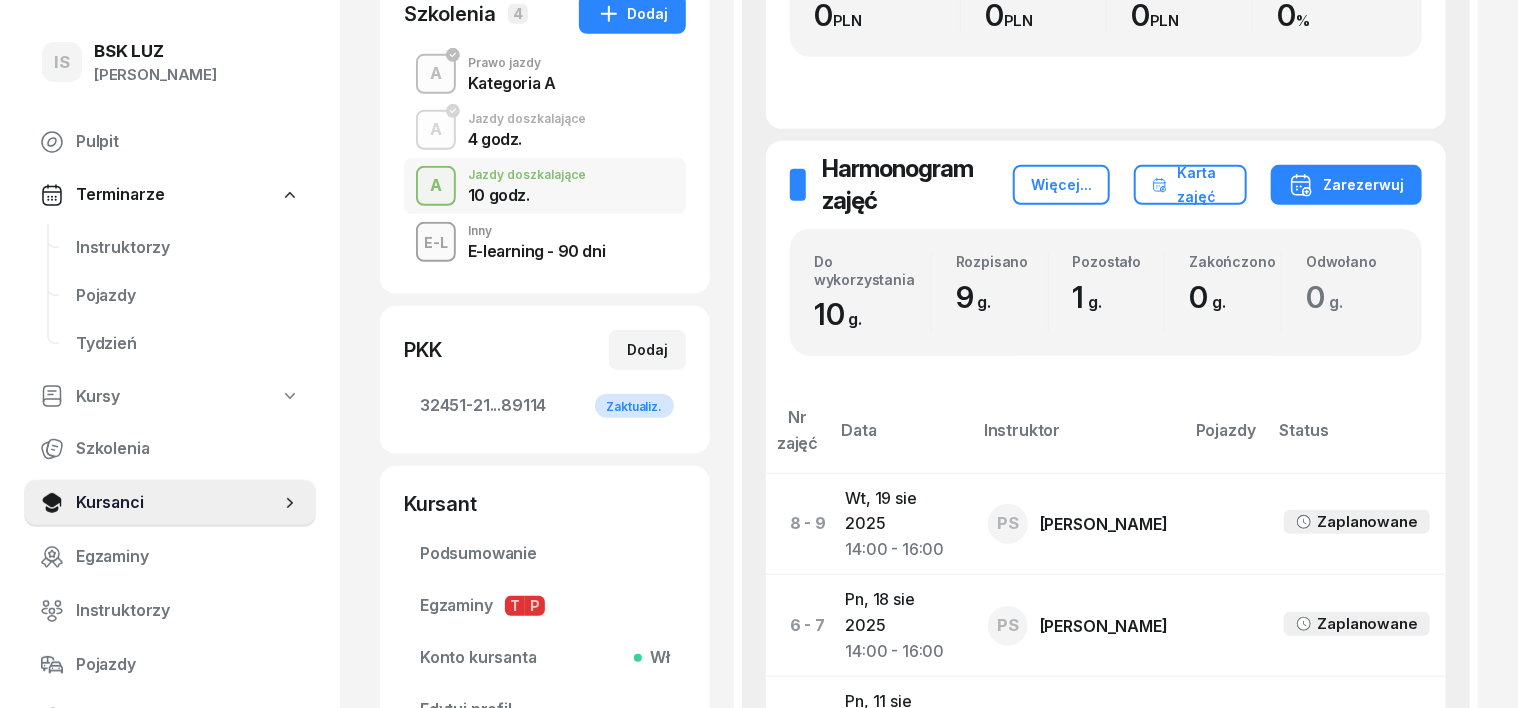 scroll, scrollTop: 625, scrollLeft: 0, axis: vertical 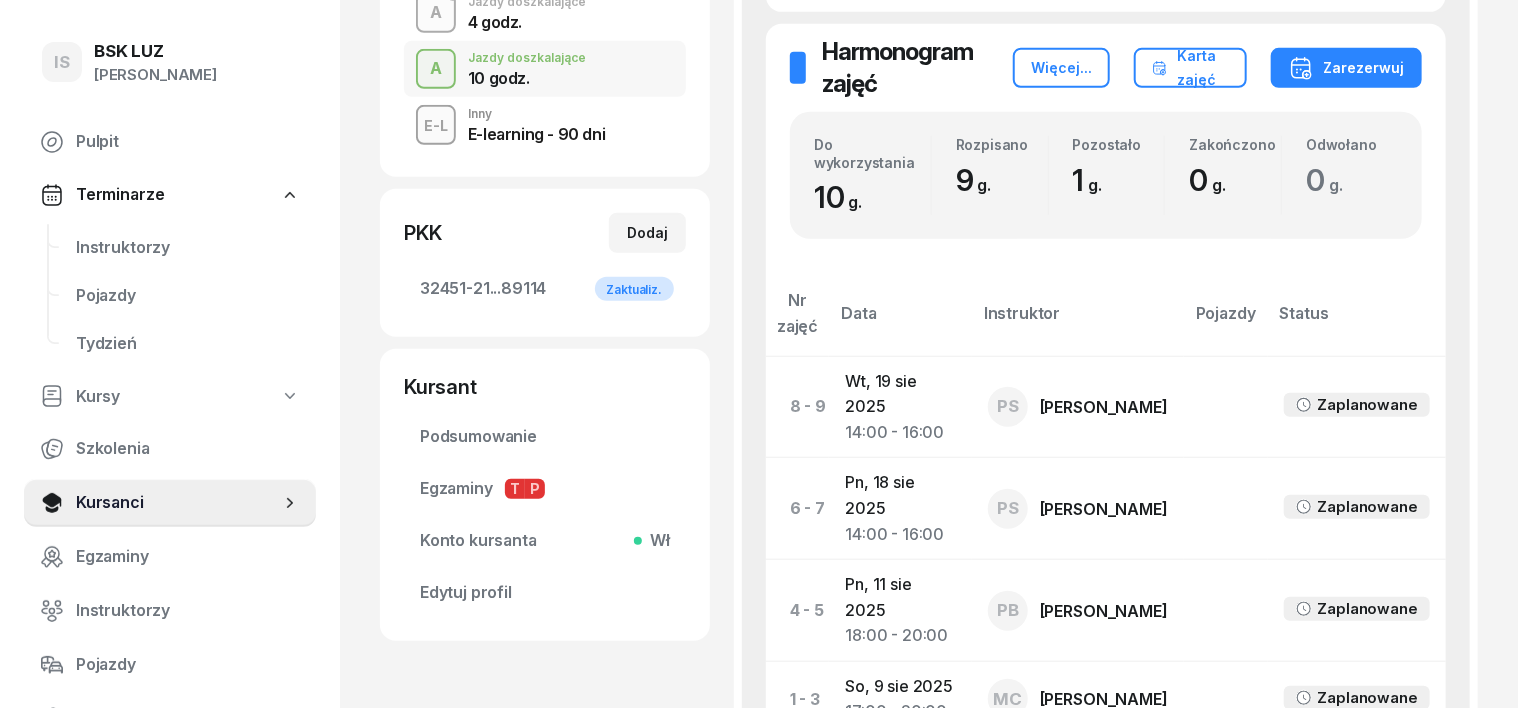 click on "A" at bounding box center [436, 13] 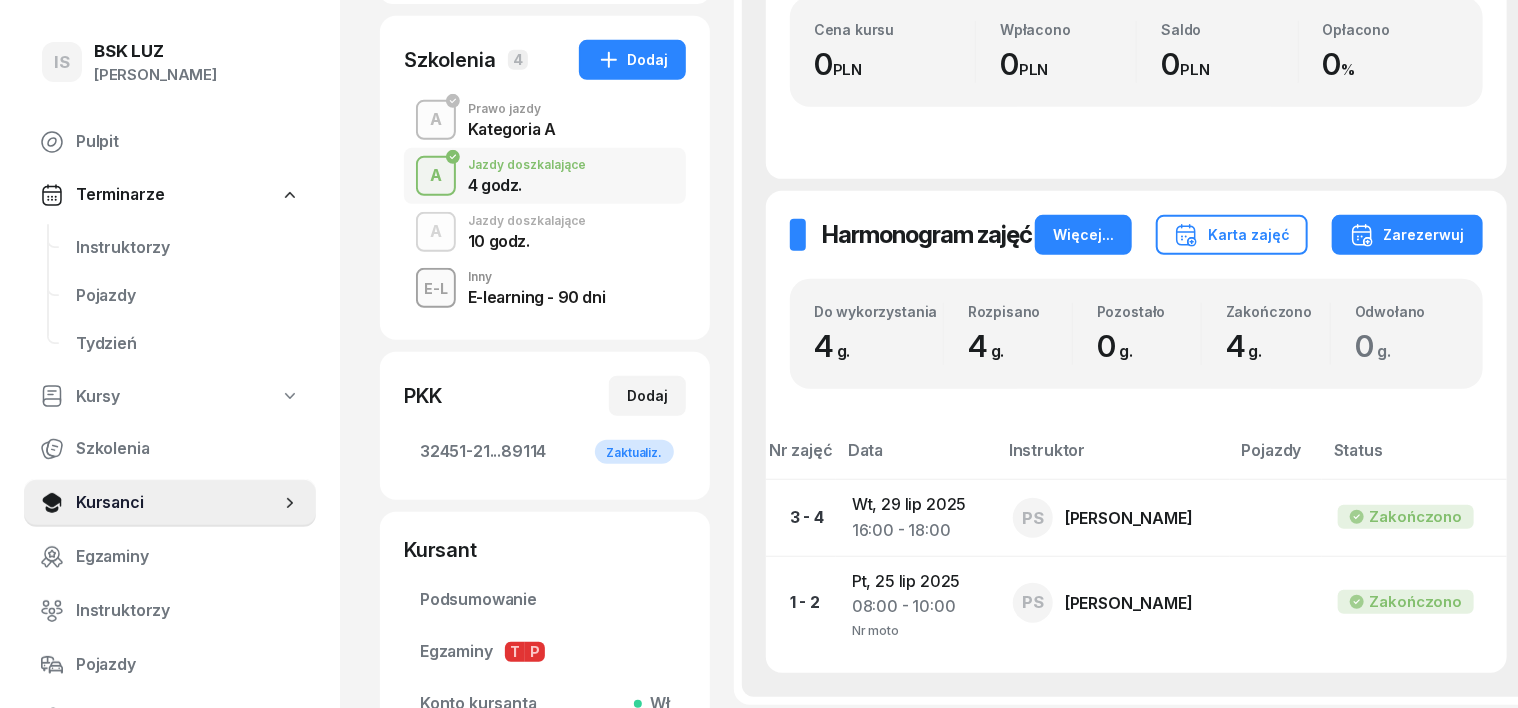 scroll, scrollTop: 500, scrollLeft: 0, axis: vertical 